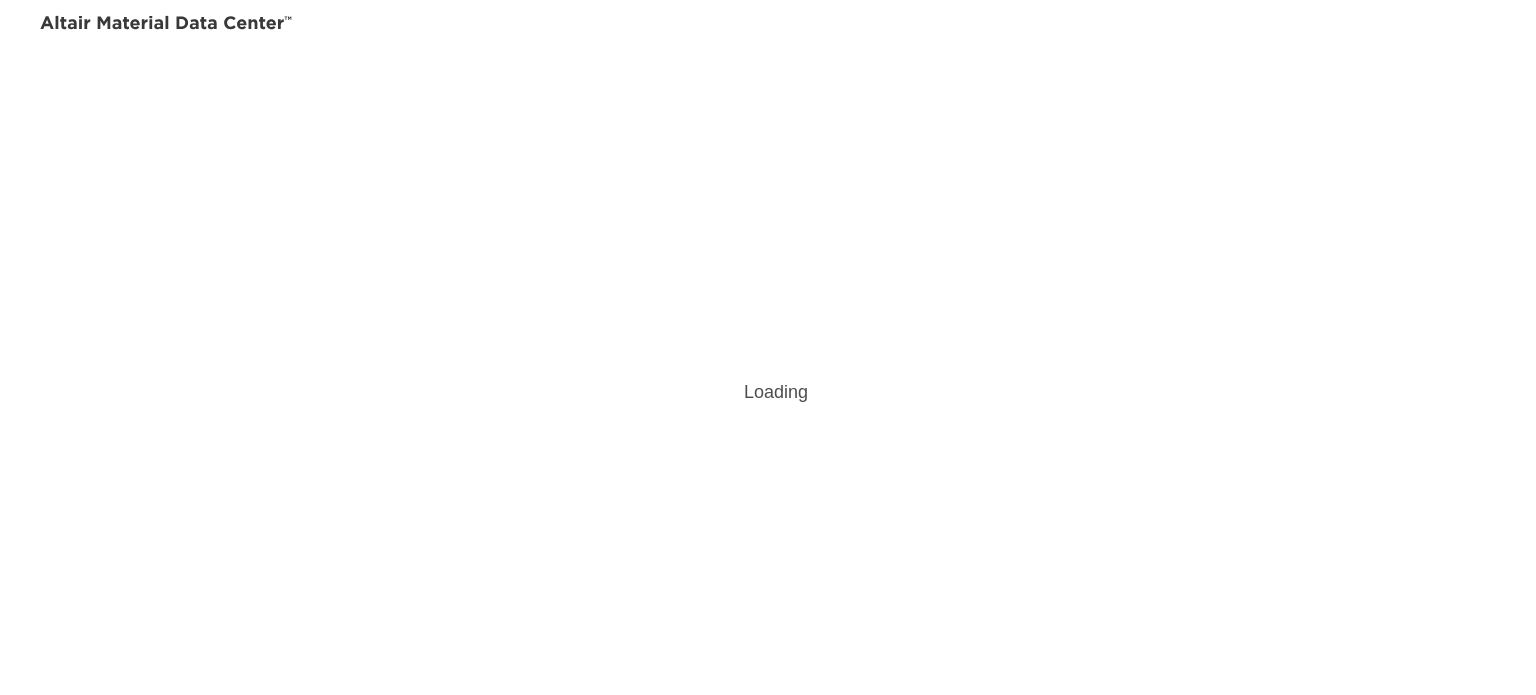 scroll, scrollTop: 0, scrollLeft: 0, axis: both 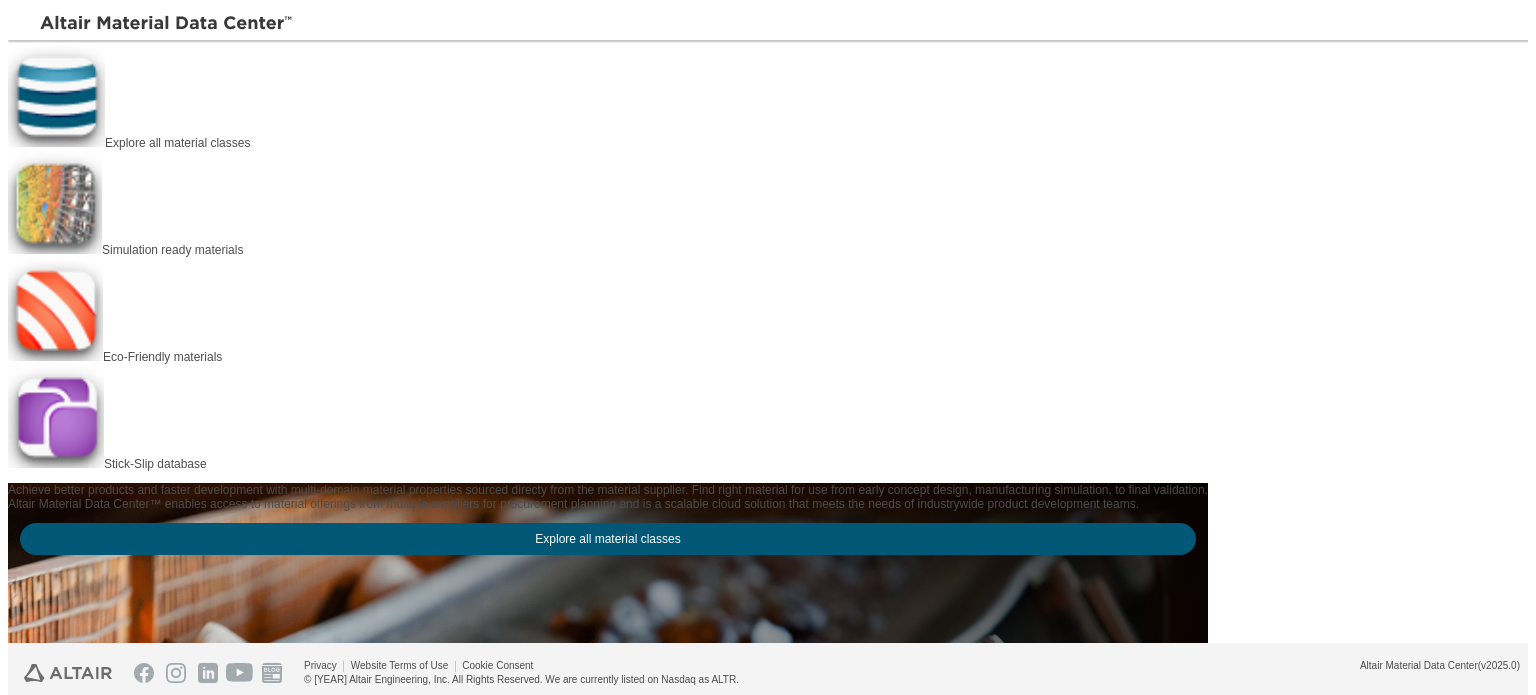 click on "Explore all material classes" at bounding box center (177, 143) 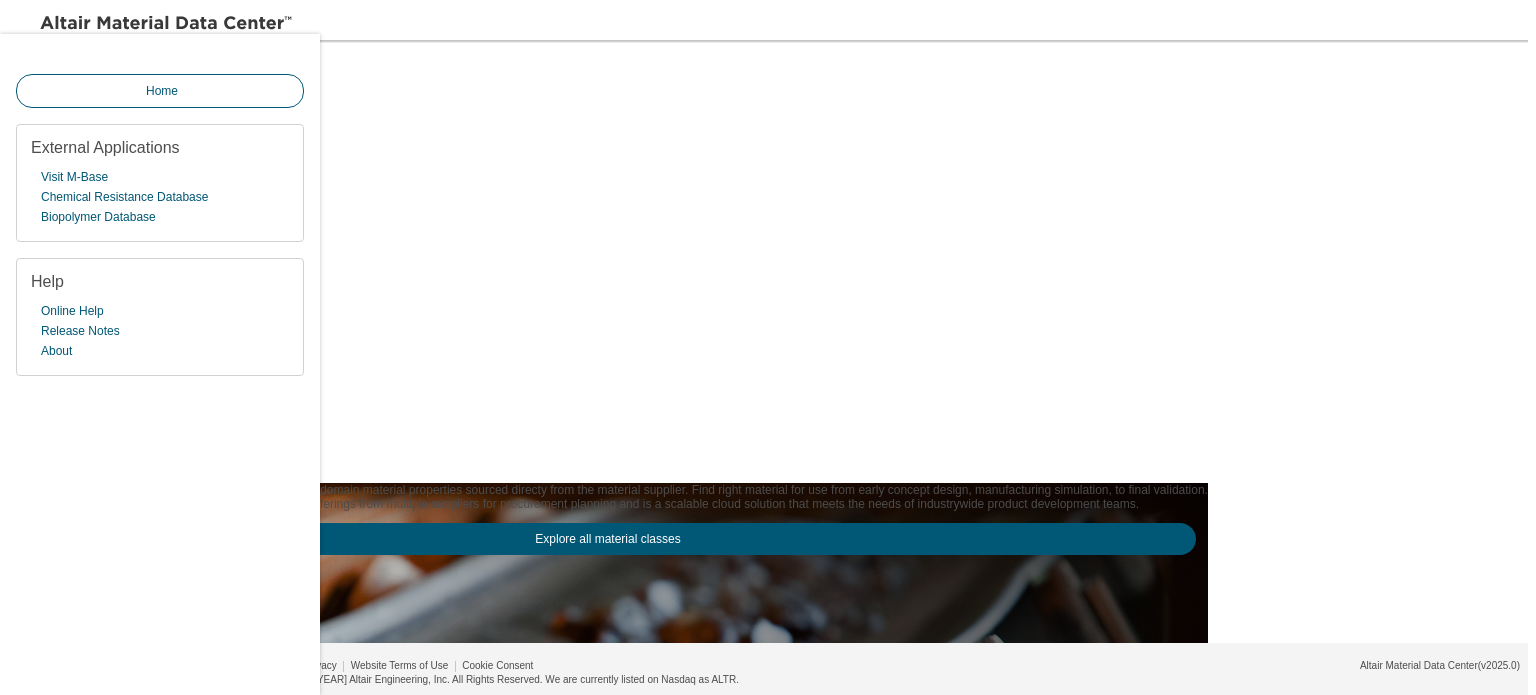 click on "Home" at bounding box center (160, 91) 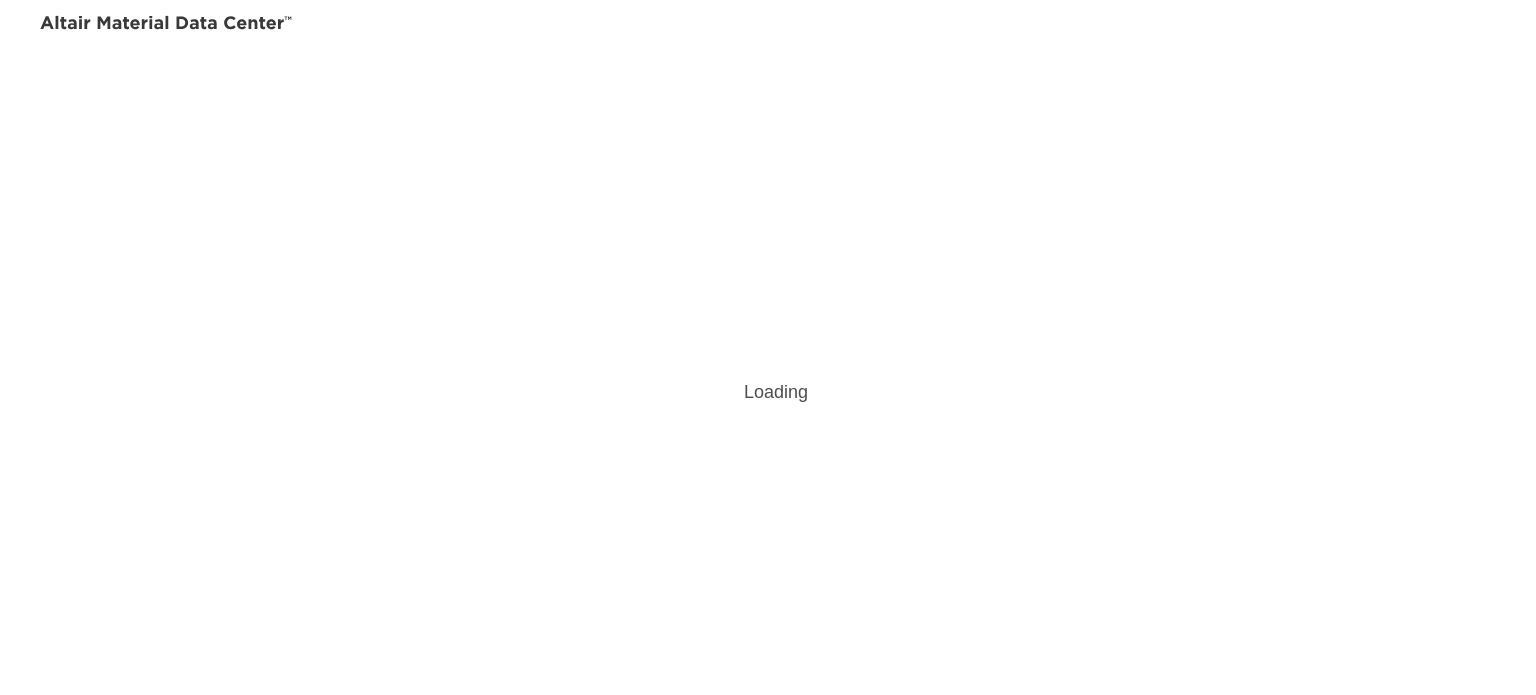 scroll, scrollTop: 0, scrollLeft: 0, axis: both 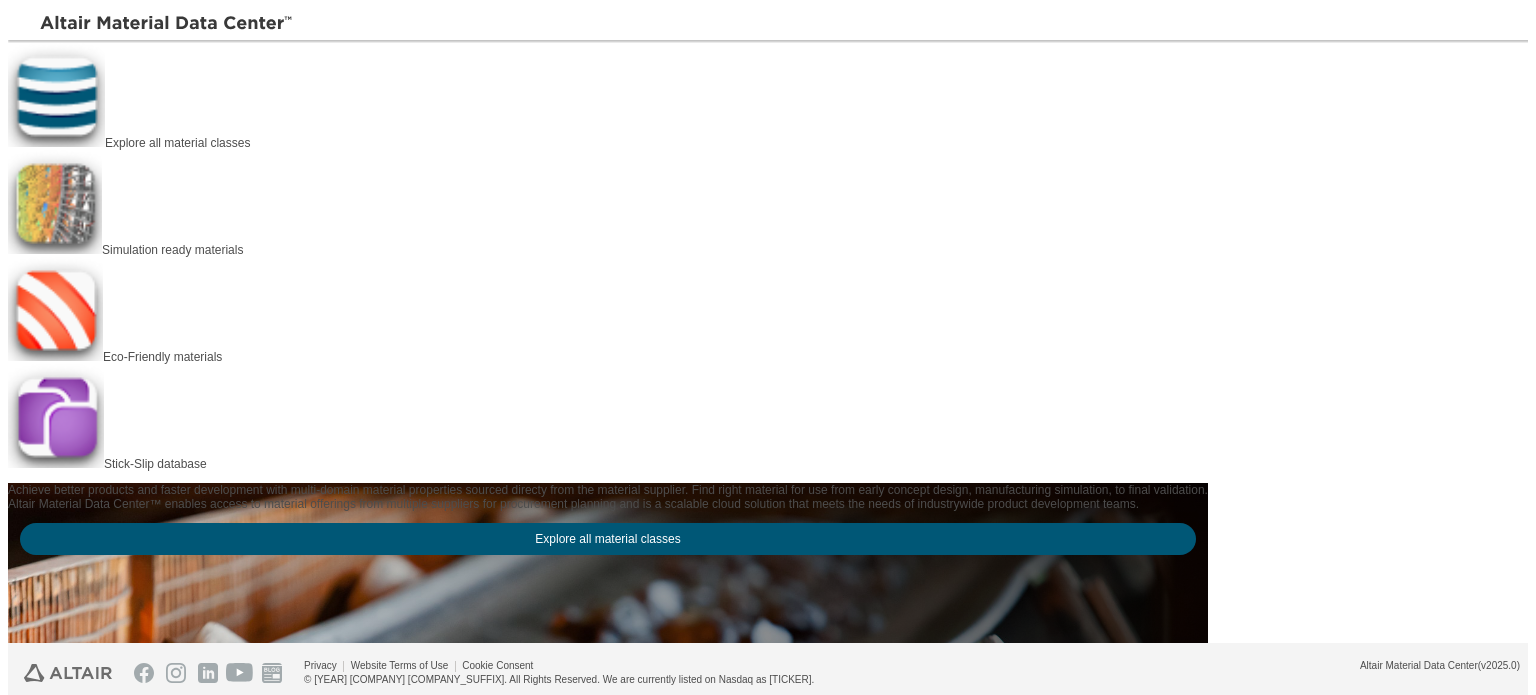 click at bounding box center [24, 16] 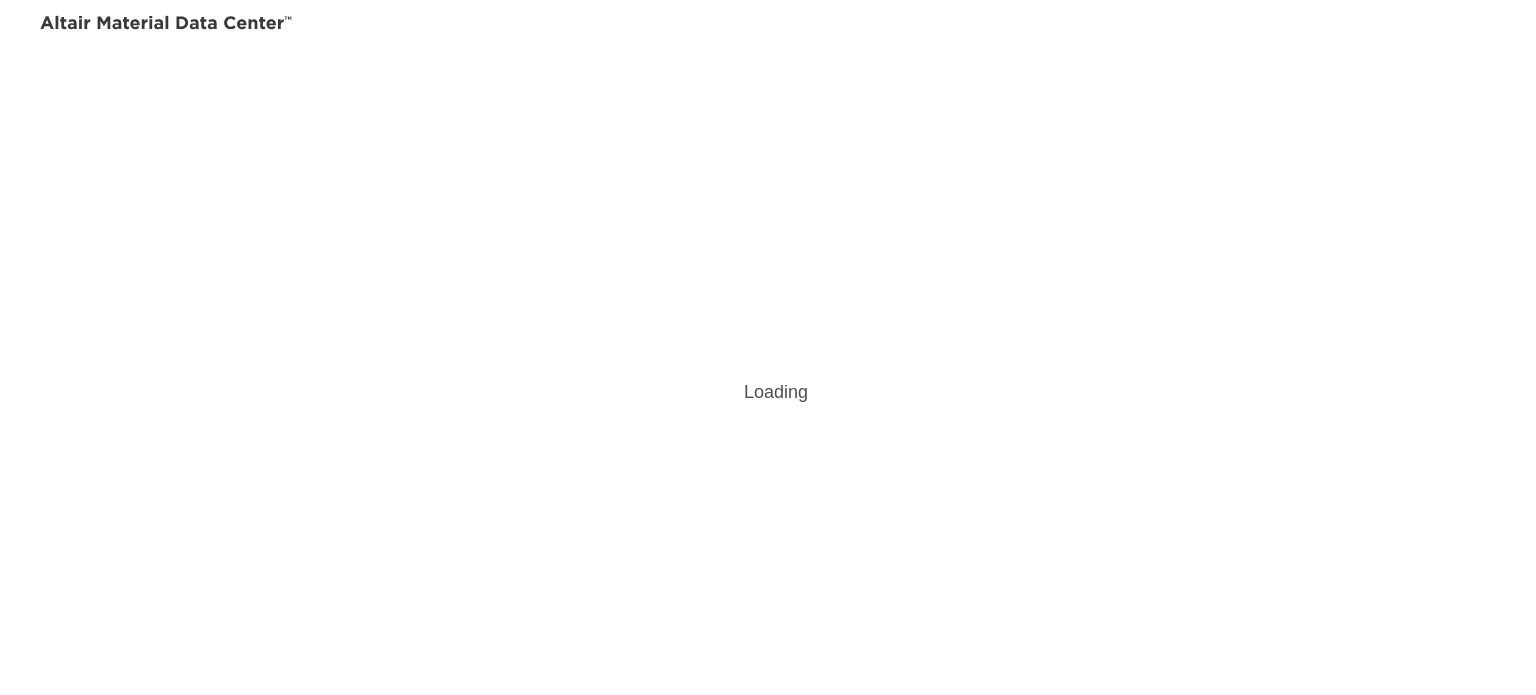 scroll, scrollTop: 0, scrollLeft: 0, axis: both 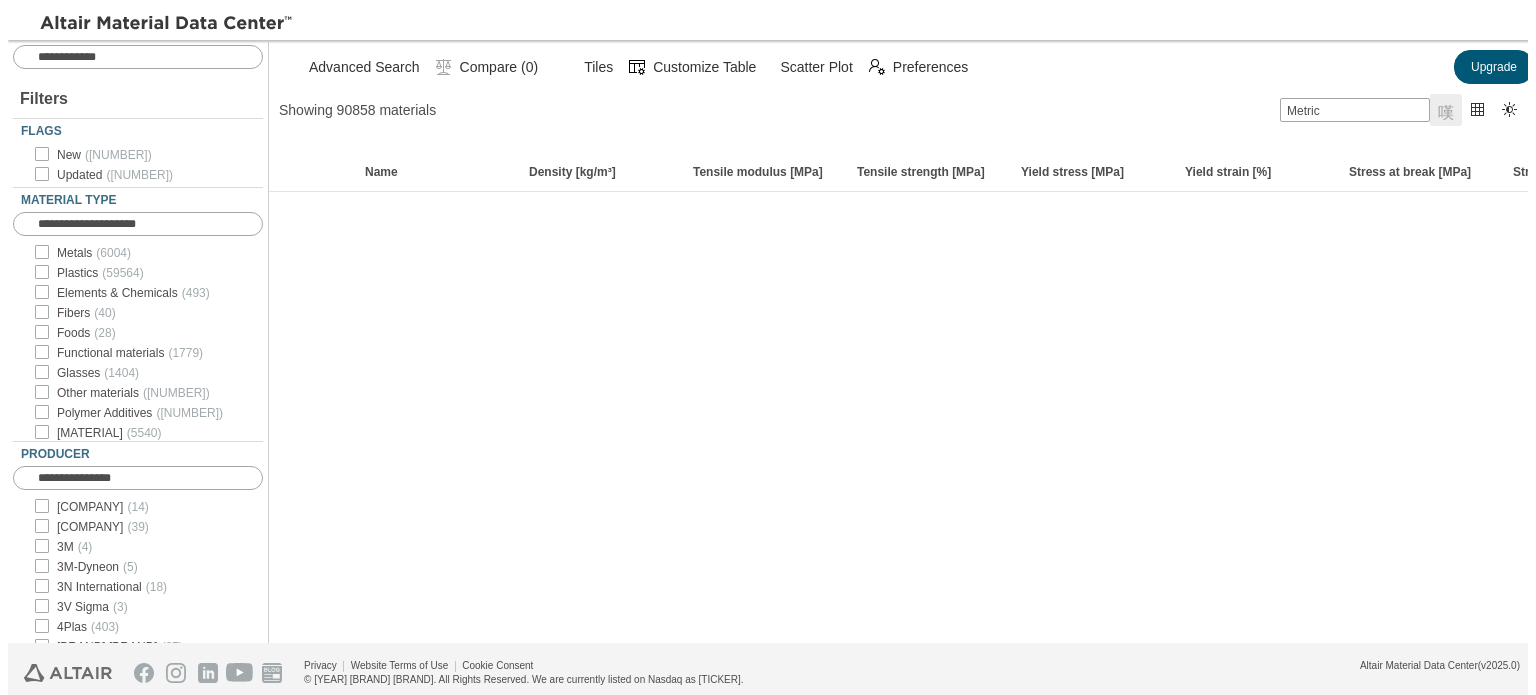 click at bounding box center [21, 253] 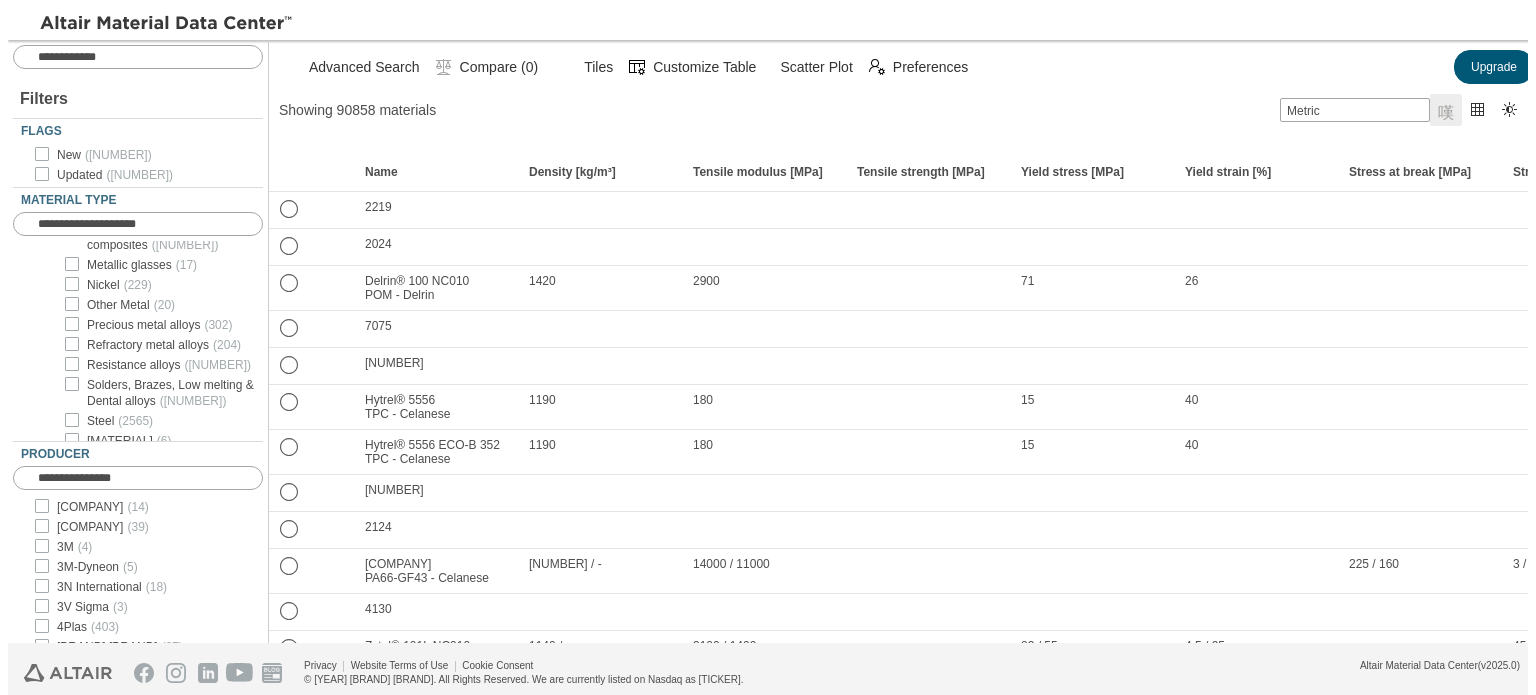 scroll, scrollTop: 500, scrollLeft: 0, axis: vertical 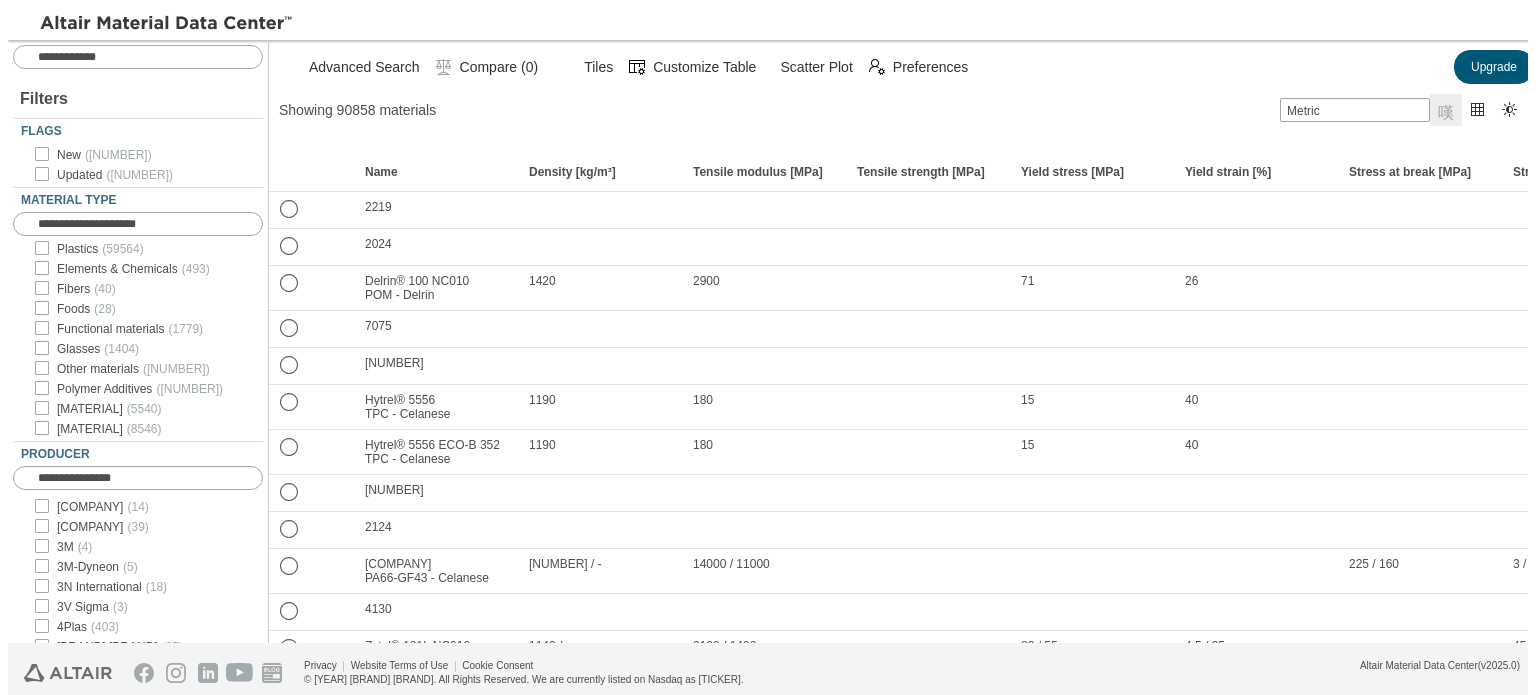 click at bounding box center [21, 249] 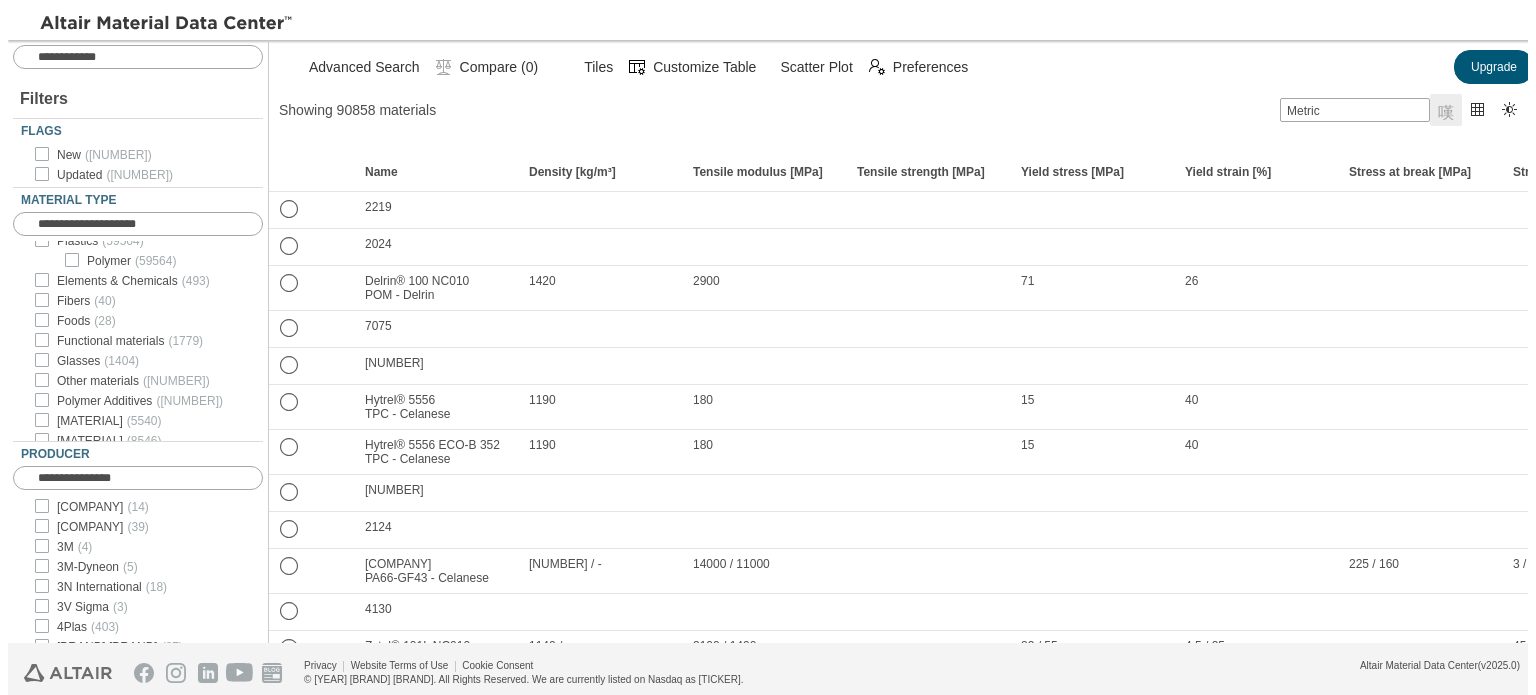 click at bounding box center [51, 261] 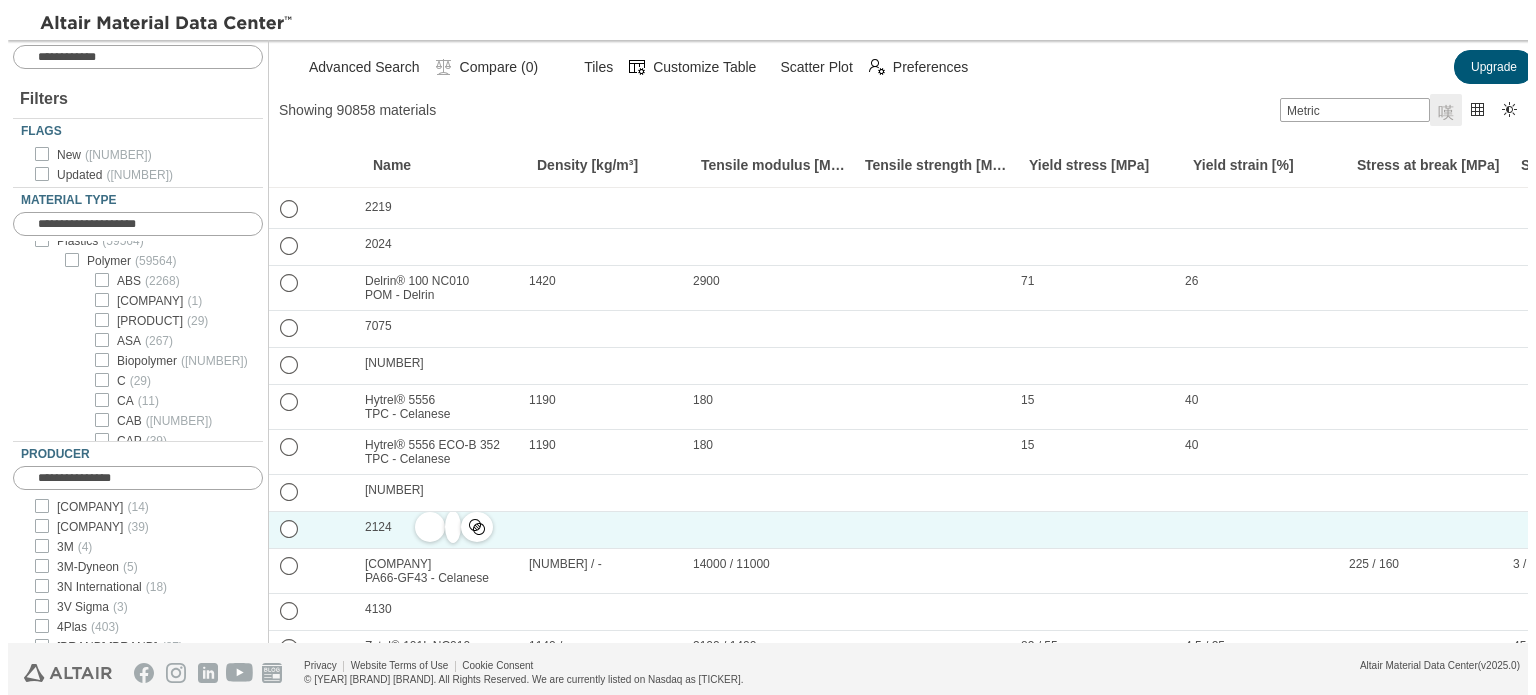 scroll, scrollTop: 100, scrollLeft: 0, axis: vertical 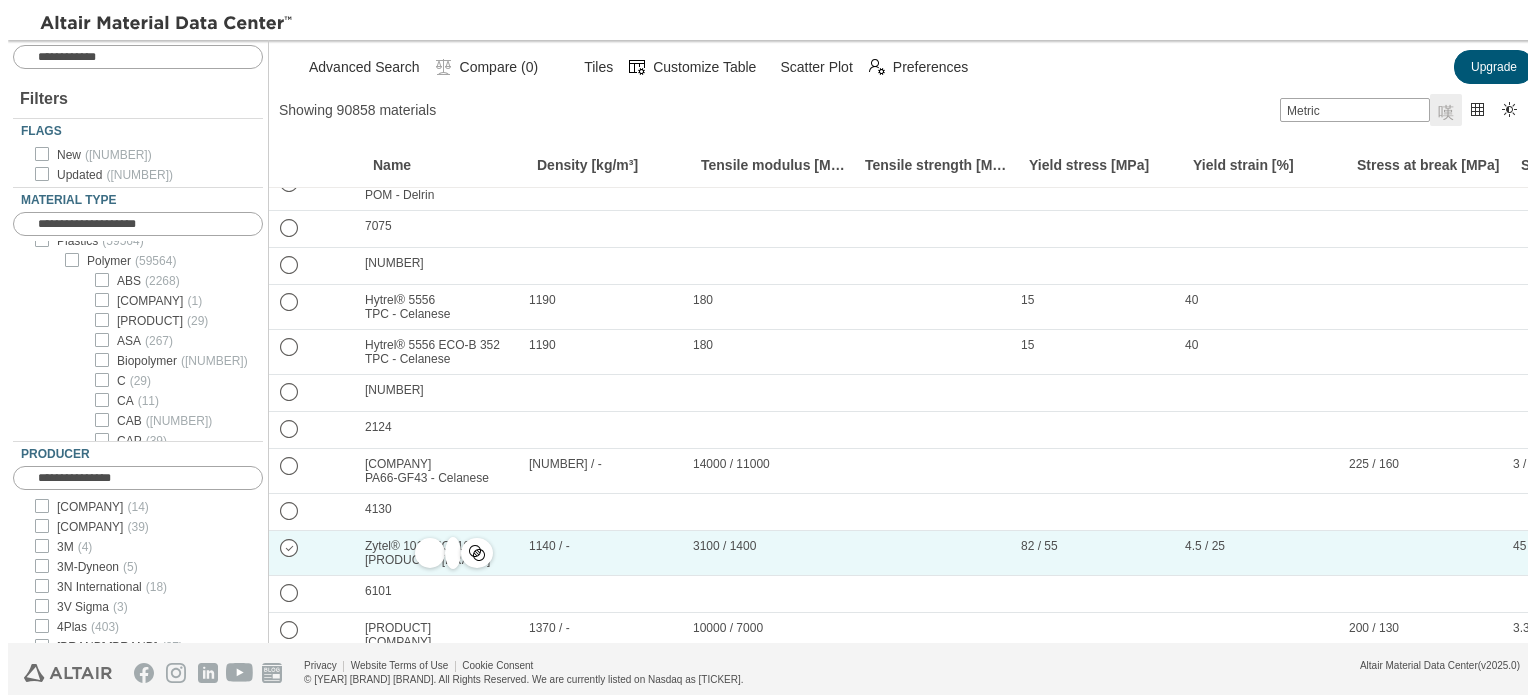 click on "" at bounding box center [290, 547] 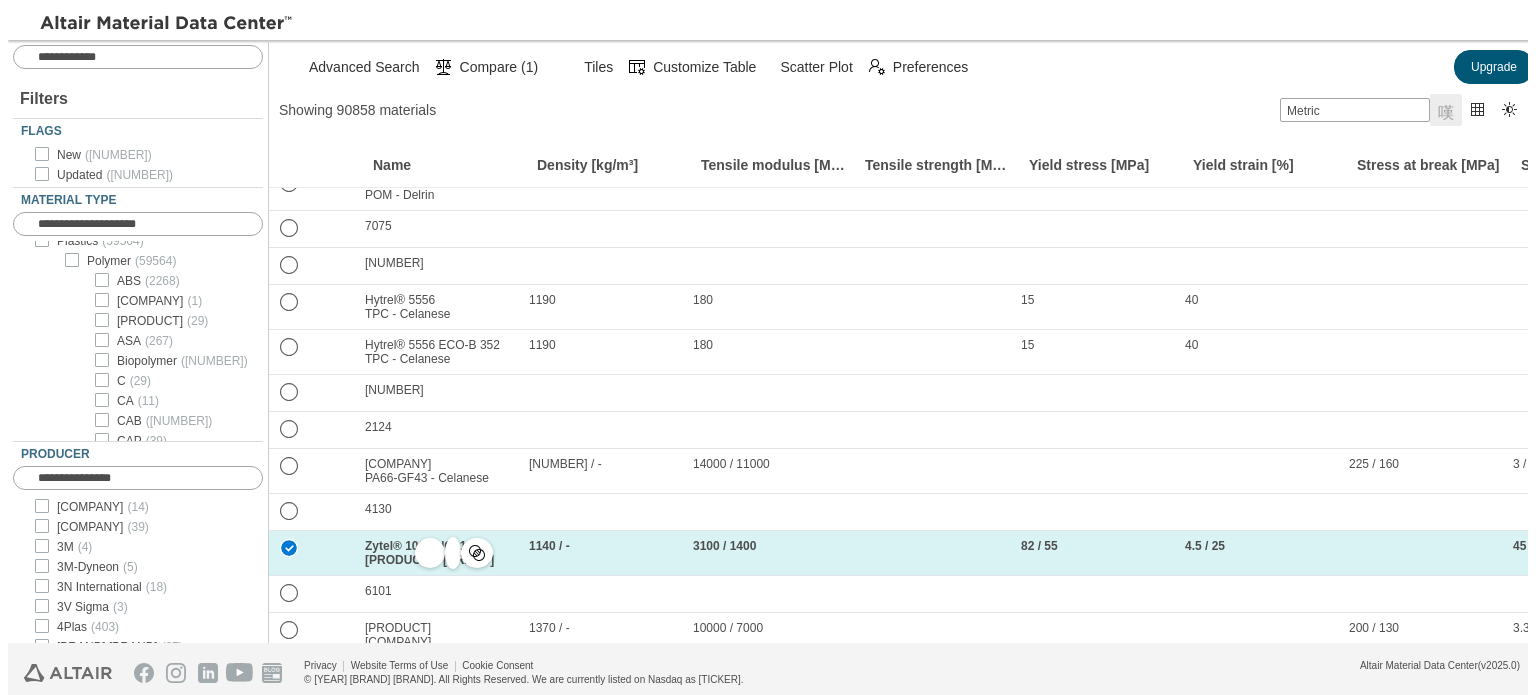 click on "3100 / 1400" at bounding box center [441, 553] 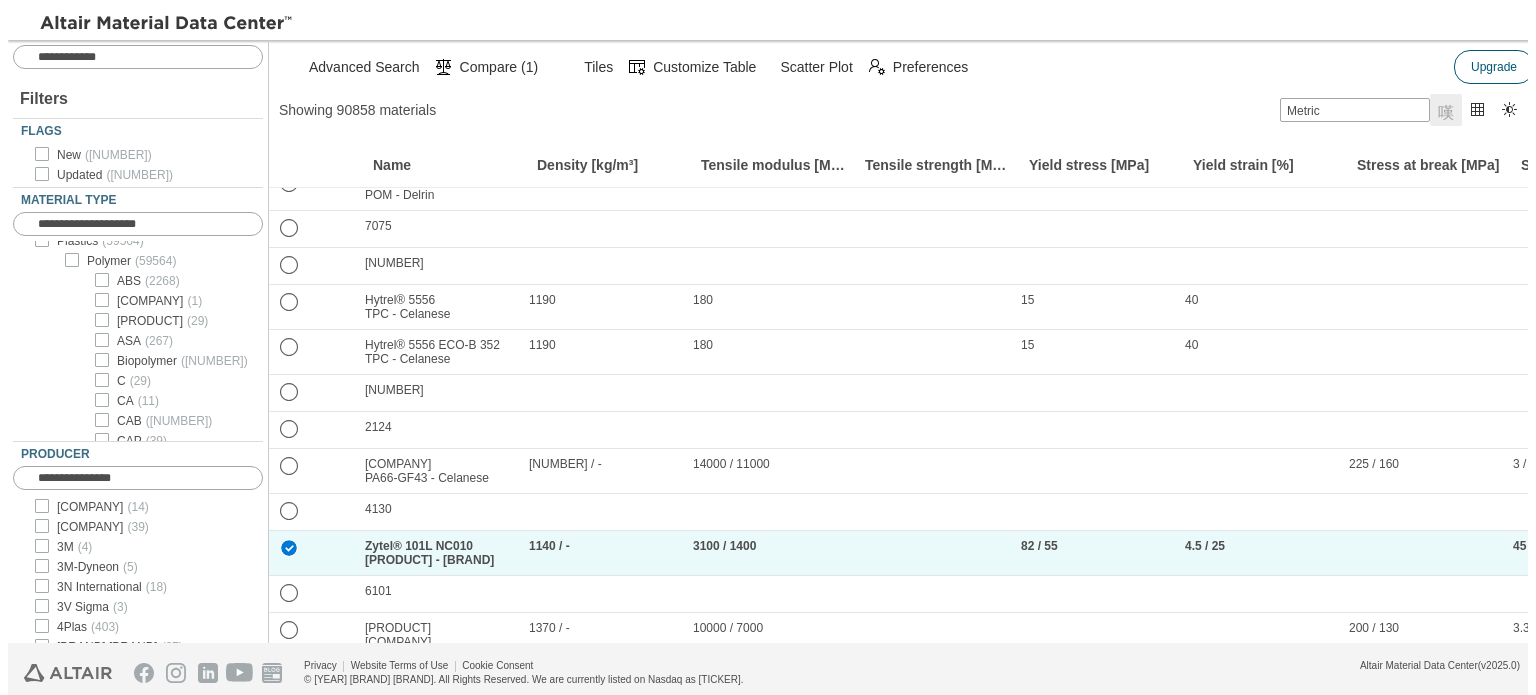 click on "Upgrade" at bounding box center (1494, 67) 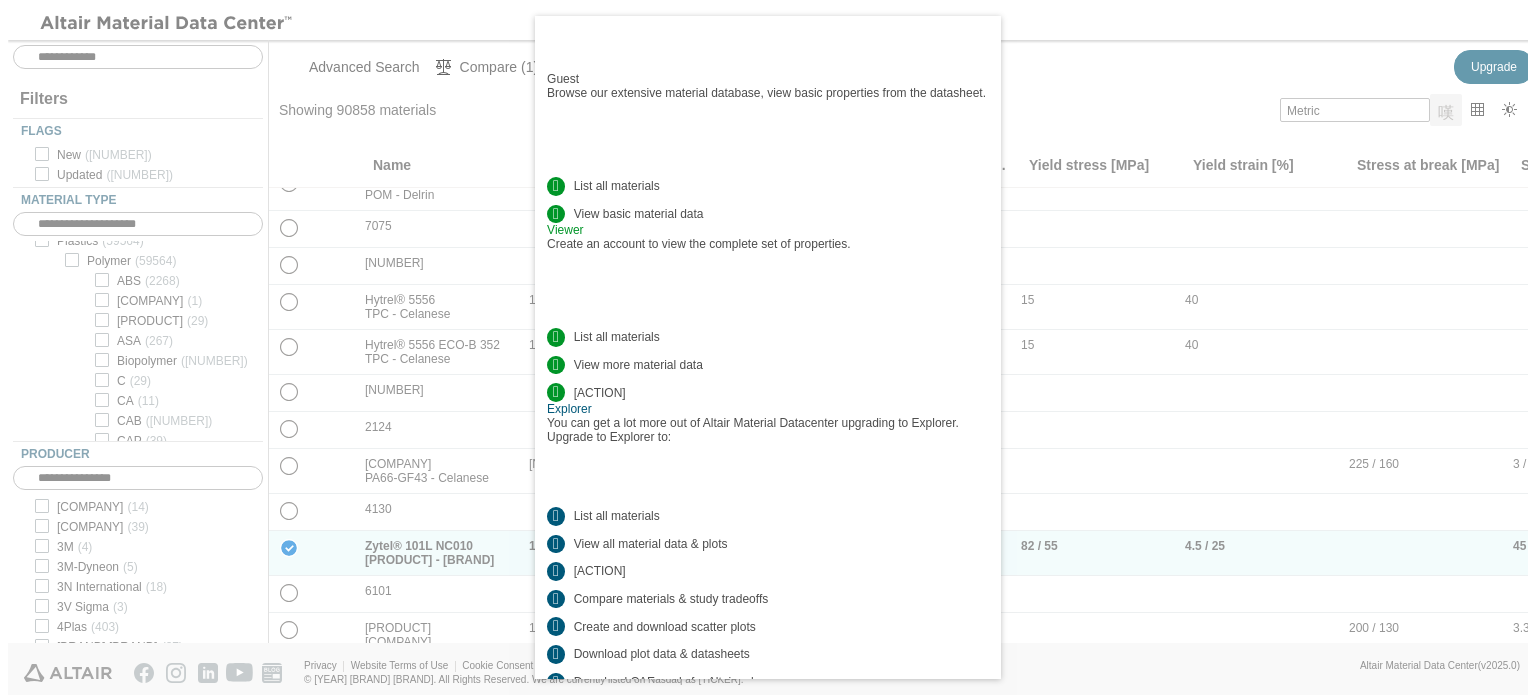 click at bounding box center (981, 28) 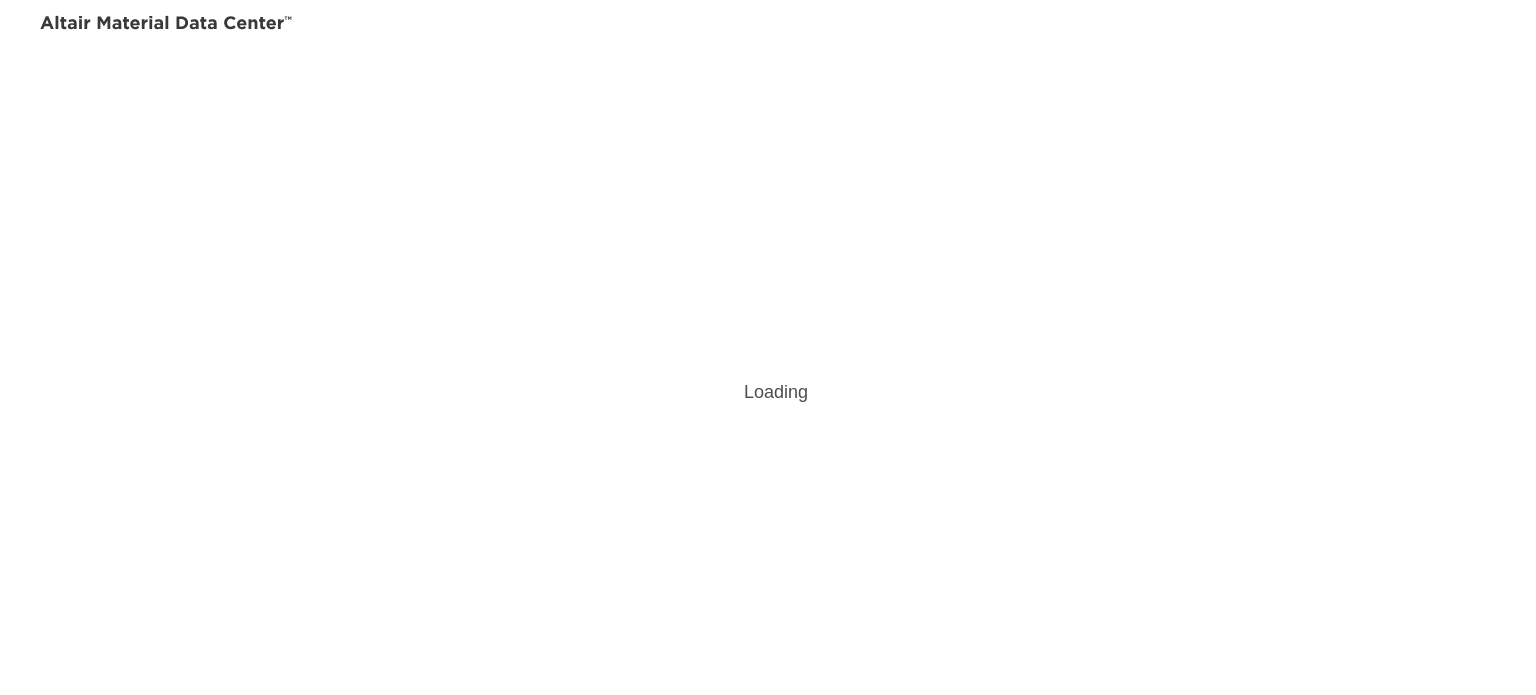 scroll, scrollTop: 0, scrollLeft: 0, axis: both 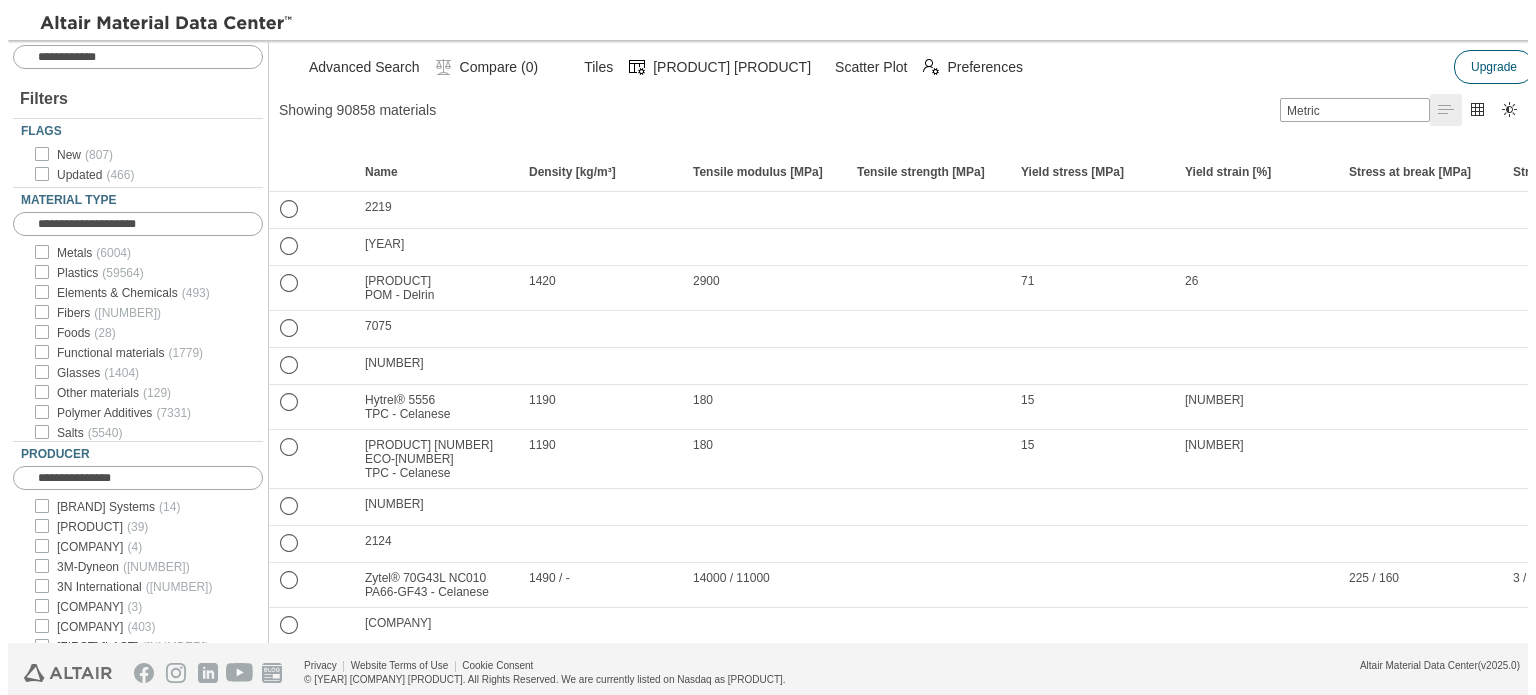 click on "Upgrade" at bounding box center [1494, 67] 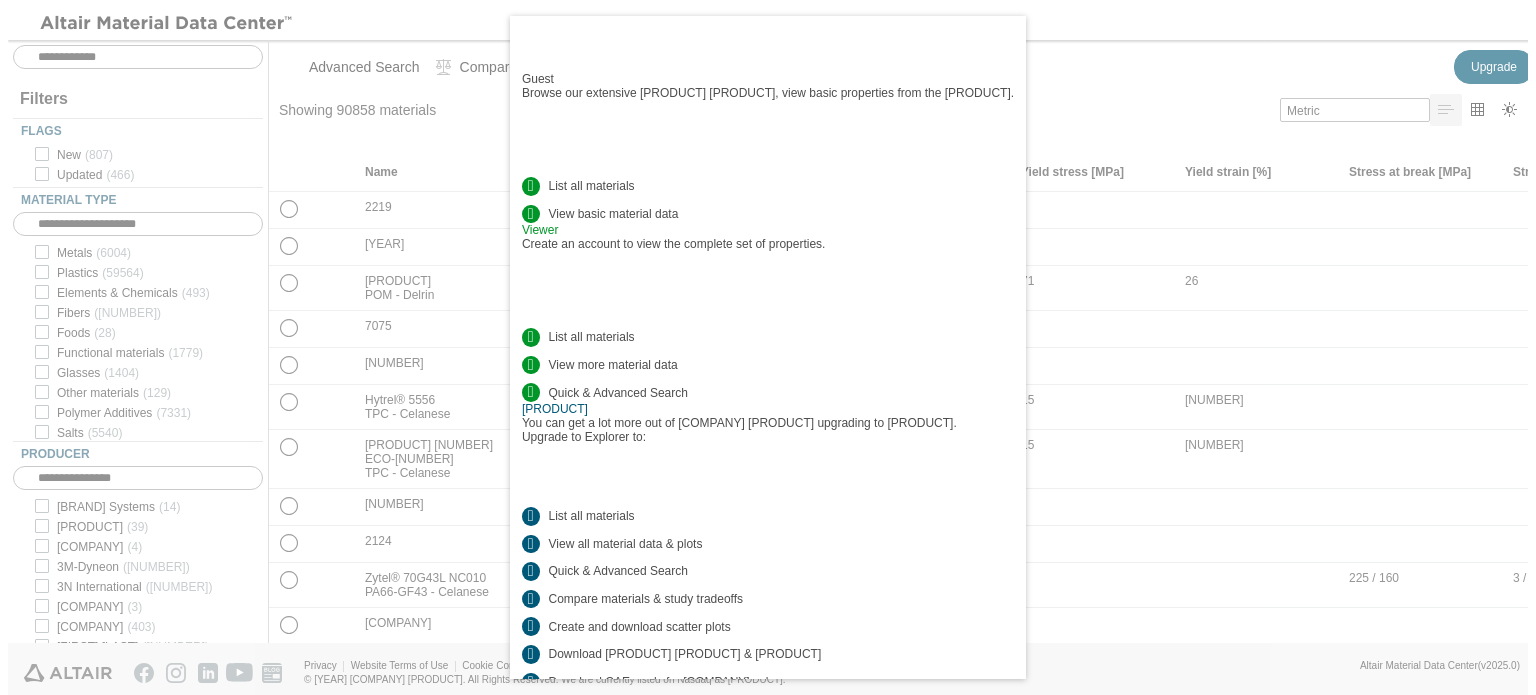 click on "Login with an [PRODUCT] account" at bounding box center (604, 842) 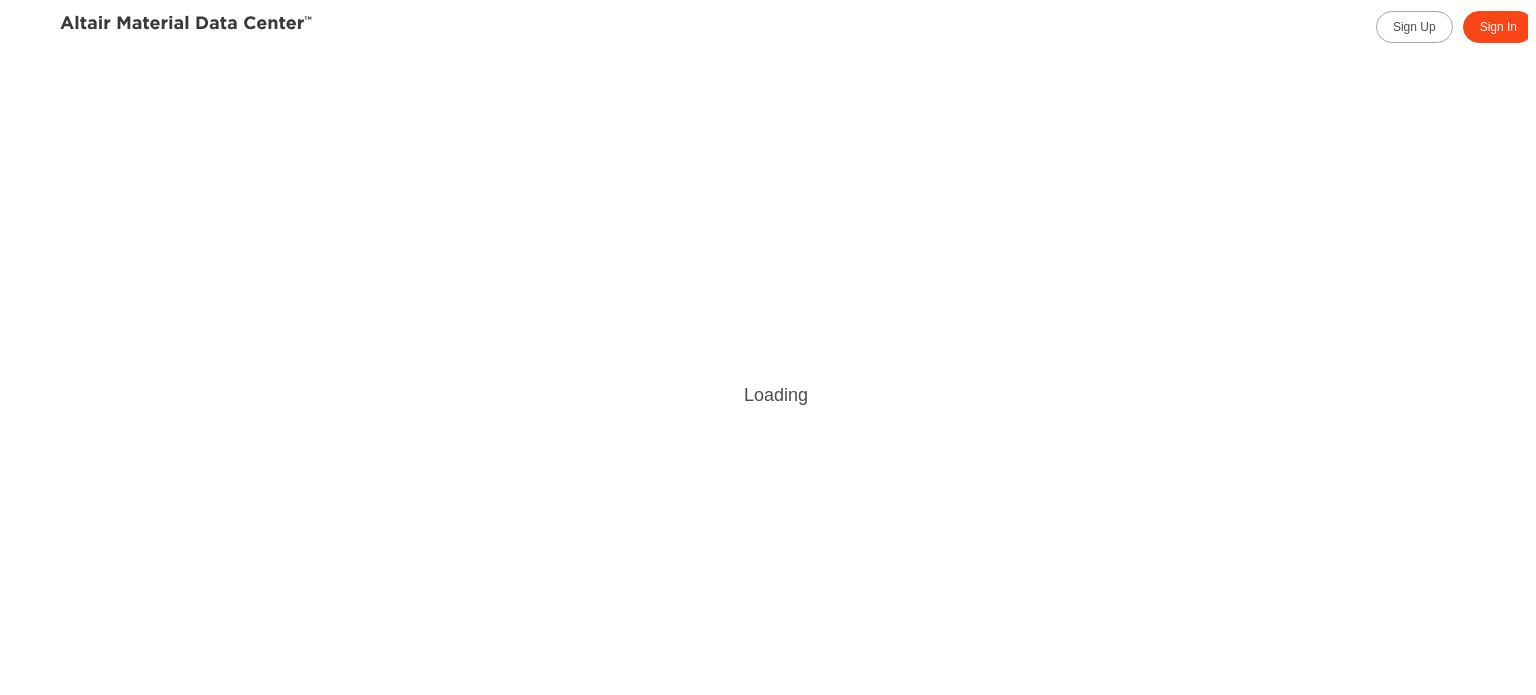 scroll, scrollTop: 0, scrollLeft: 0, axis: both 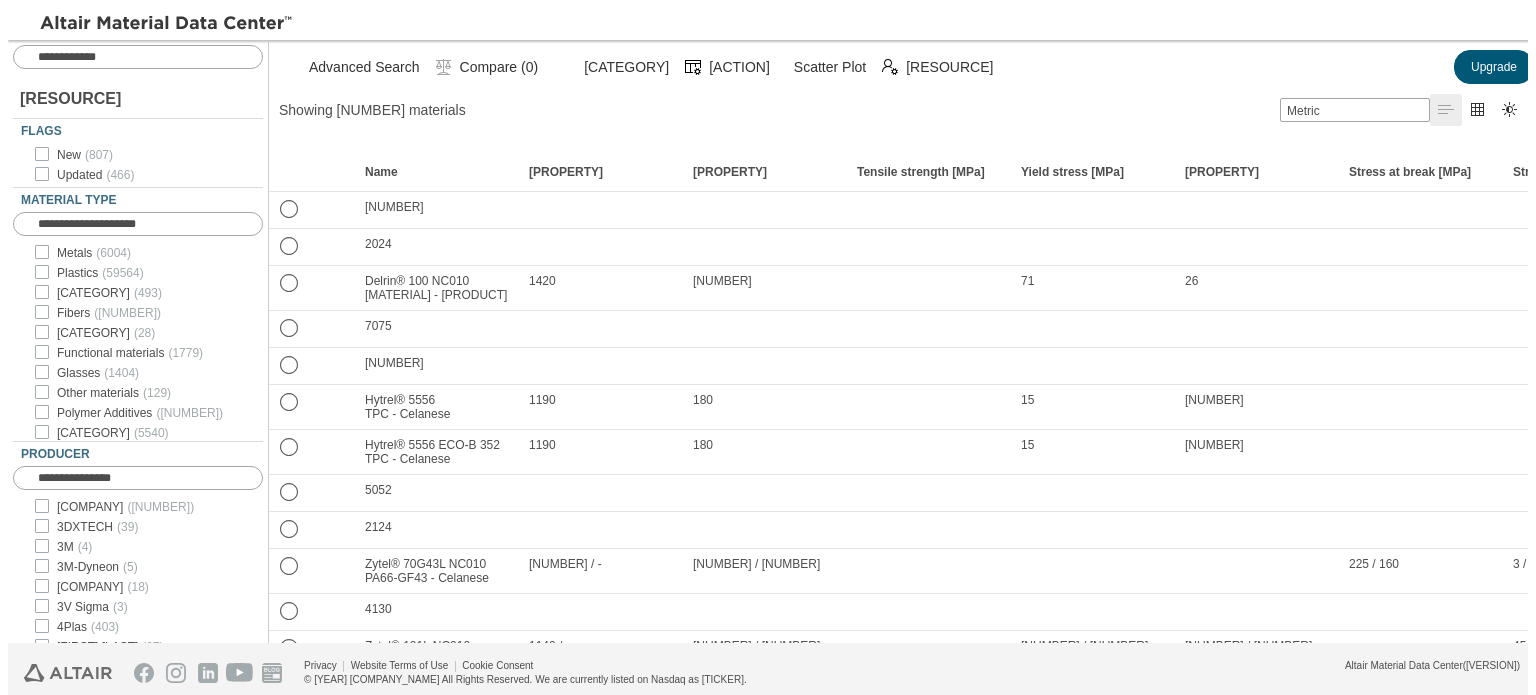 click at bounding box center [1521, 16] 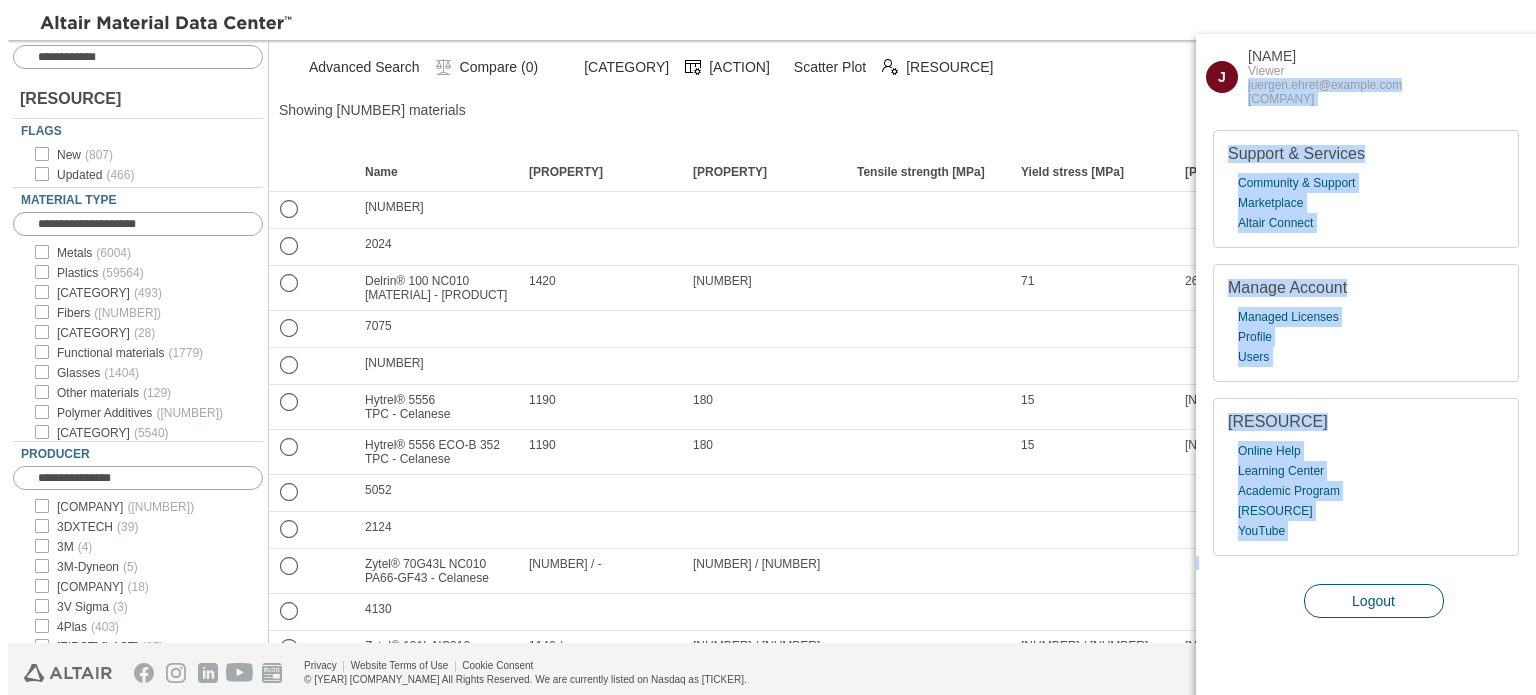 click on "Logout" at bounding box center (1373, 601) 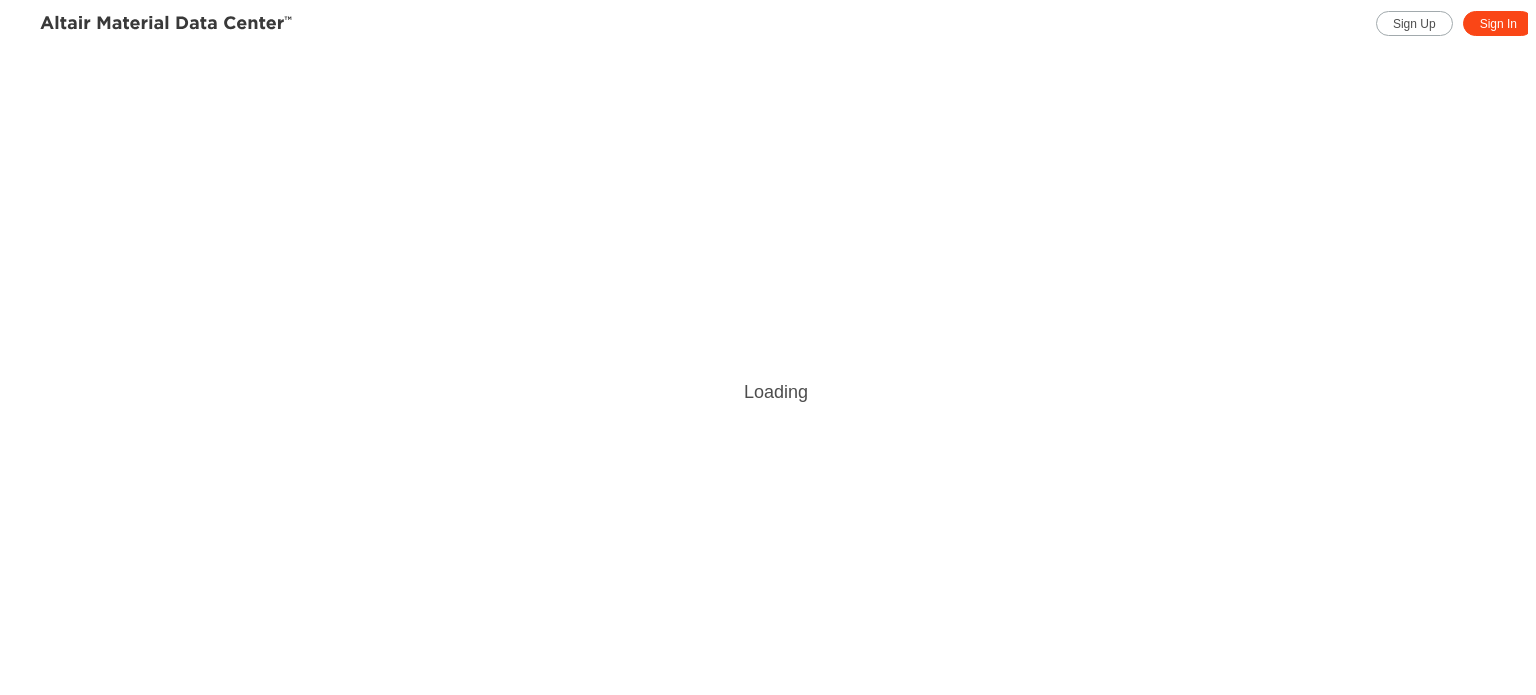 scroll, scrollTop: 0, scrollLeft: 0, axis: both 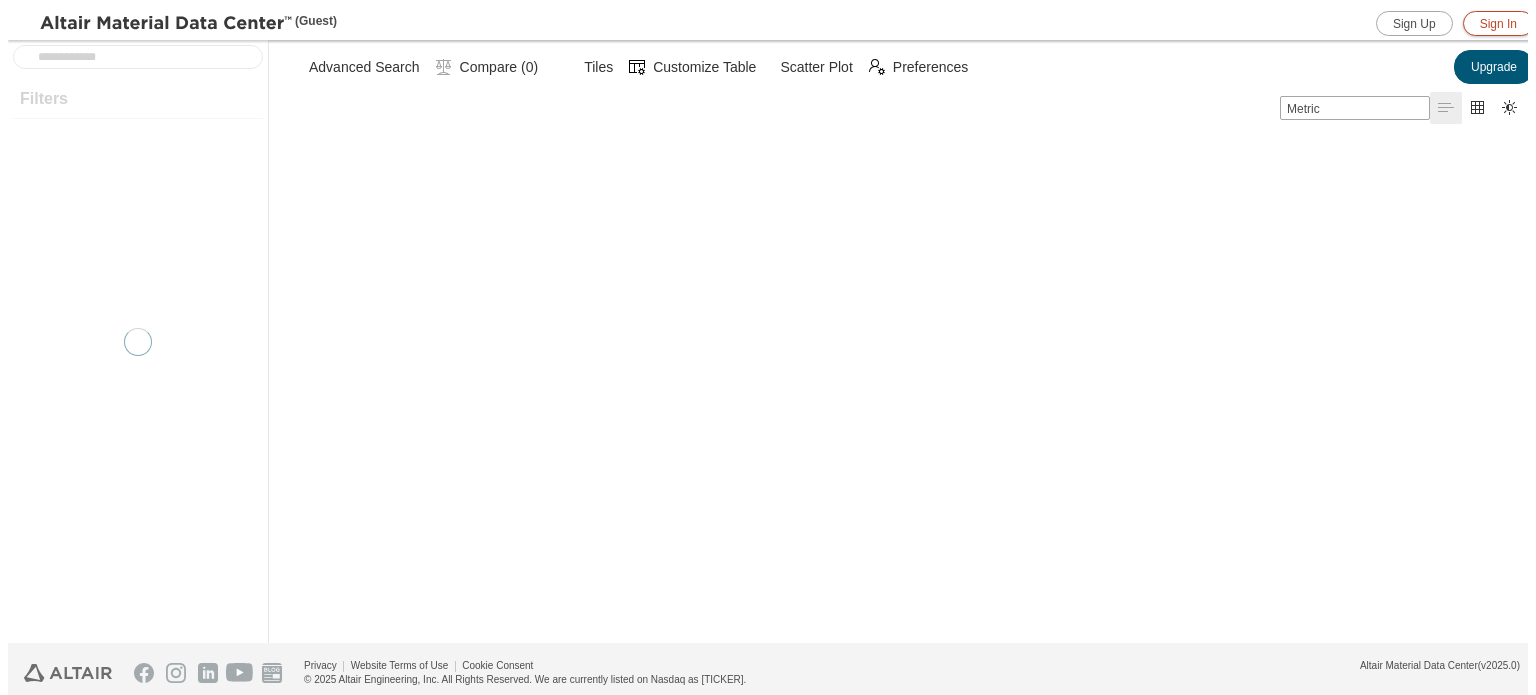click on "Sign In" at bounding box center (1498, 23) 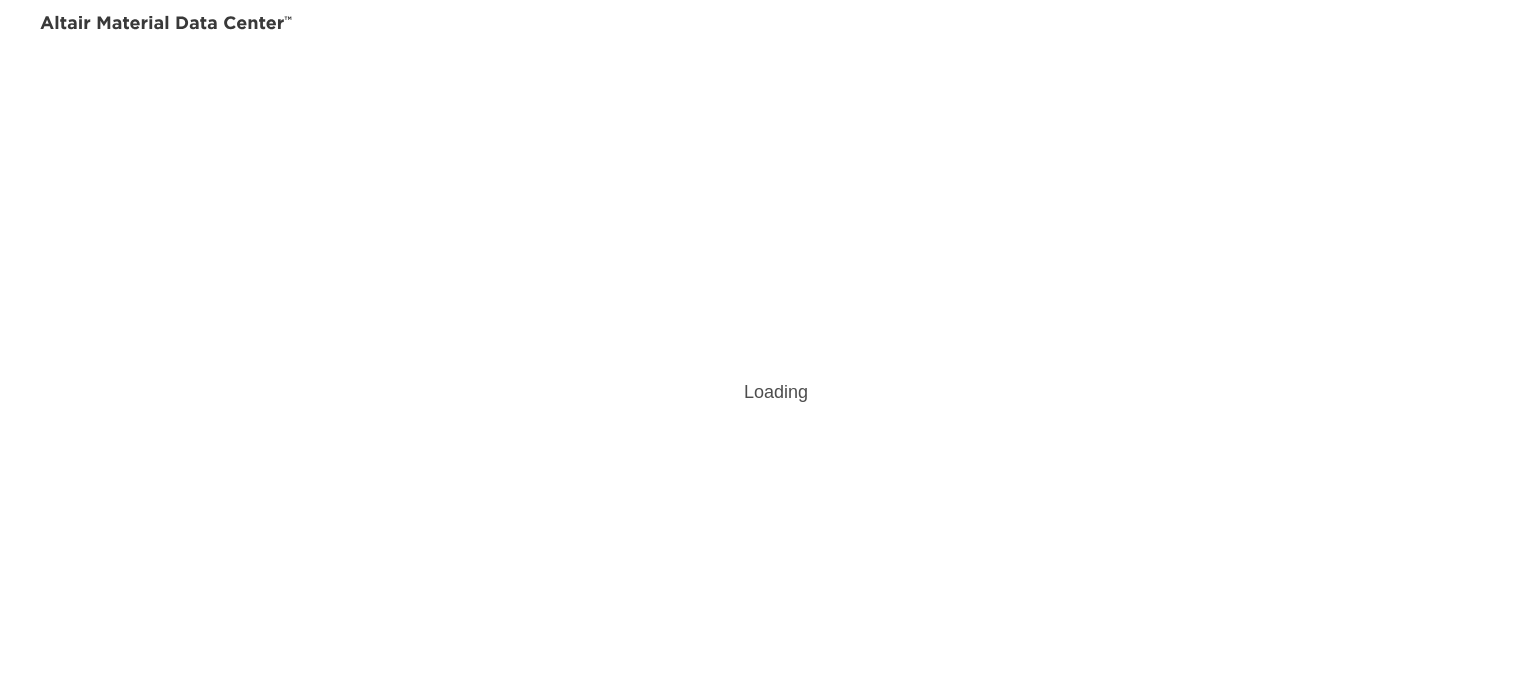 scroll, scrollTop: 0, scrollLeft: 0, axis: both 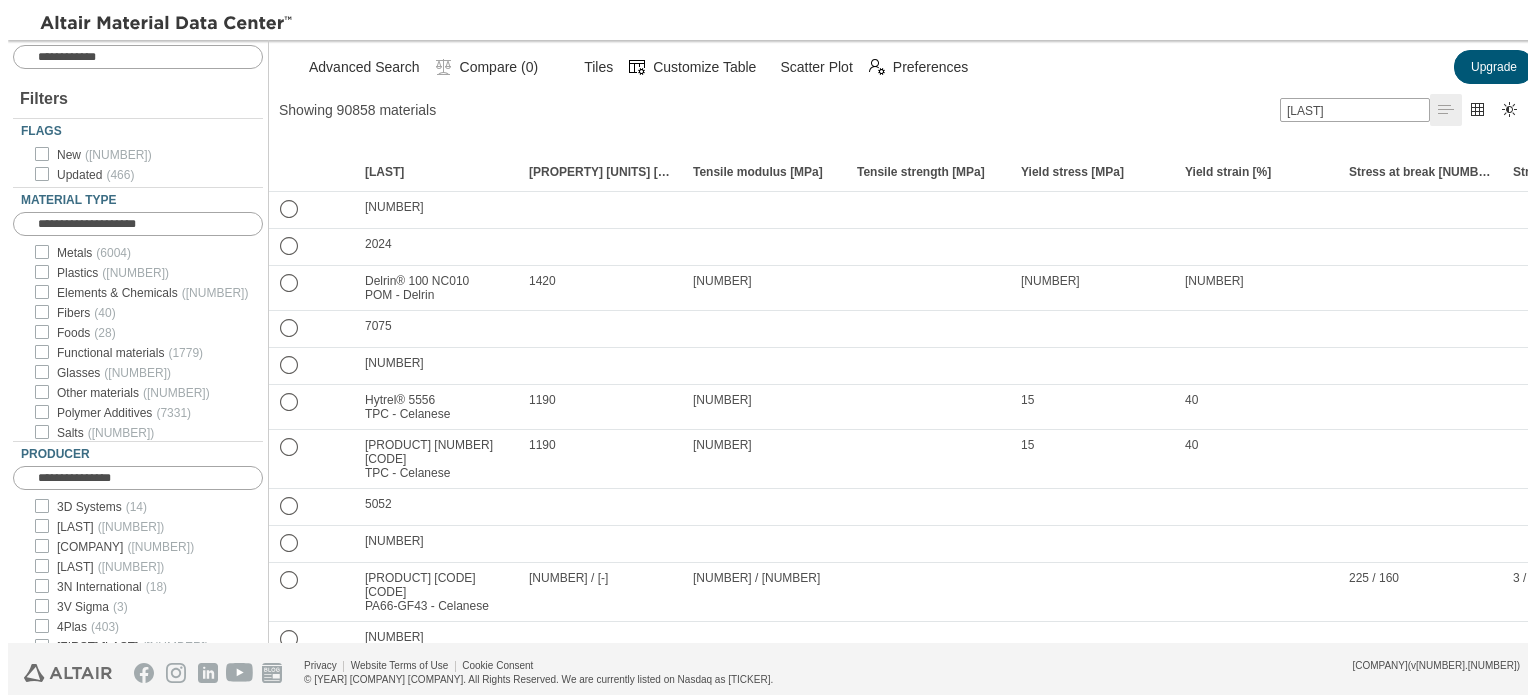 click at bounding box center [1521, 16] 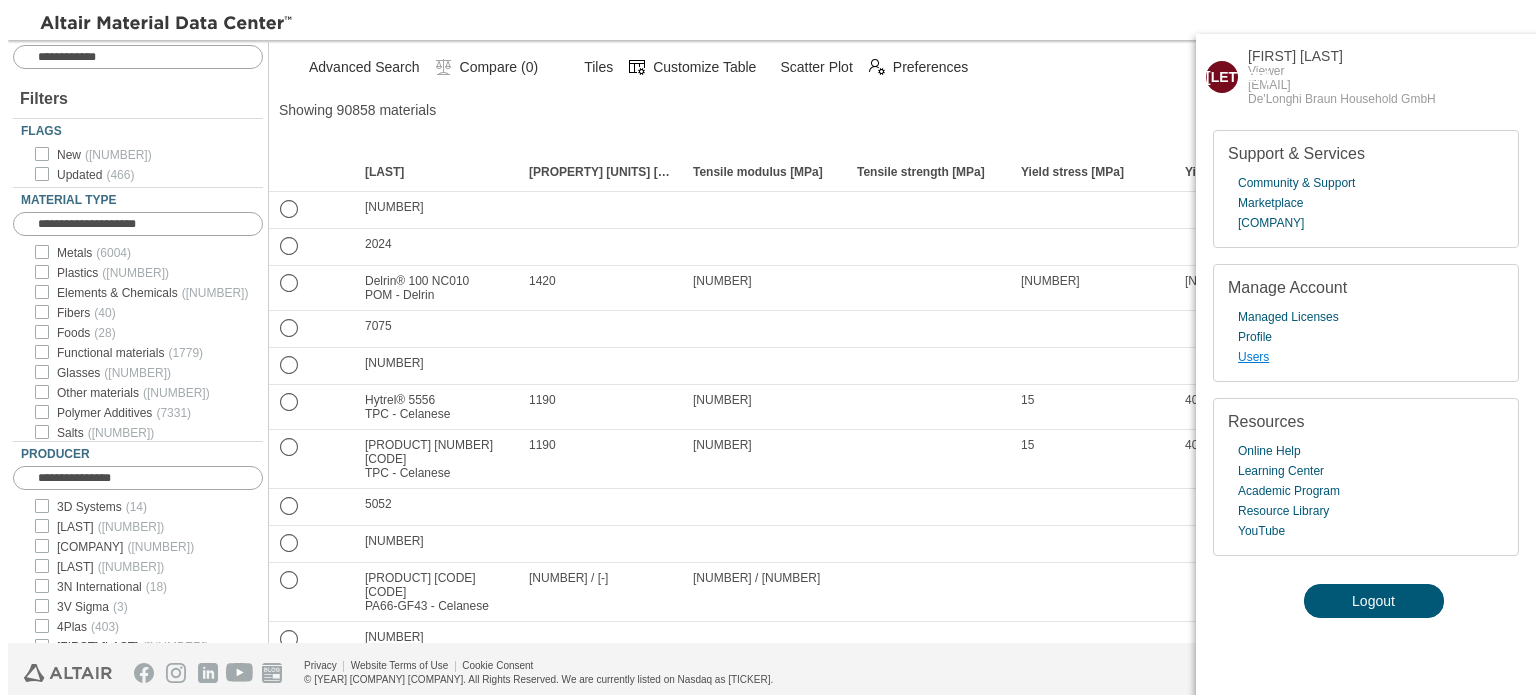 click on "Users" at bounding box center [1253, 357] 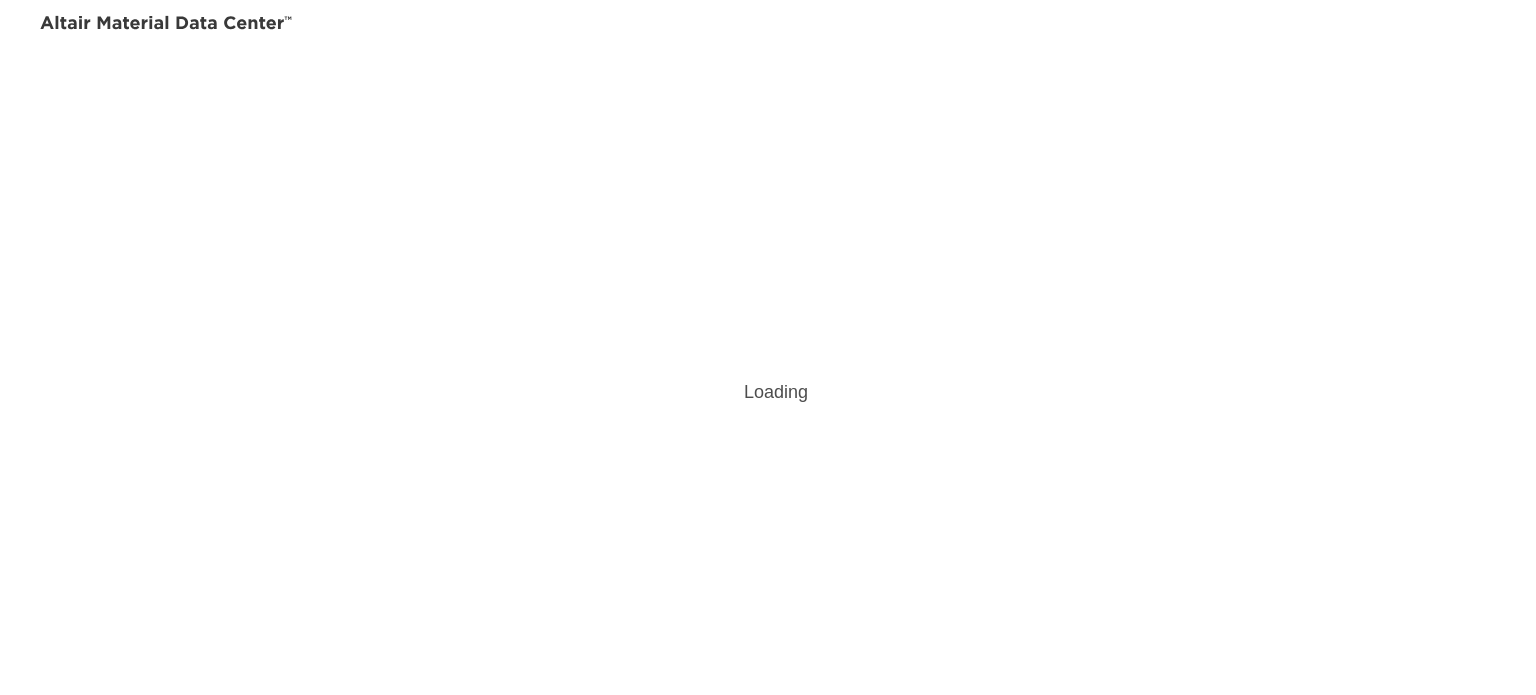 scroll, scrollTop: 0, scrollLeft: 0, axis: both 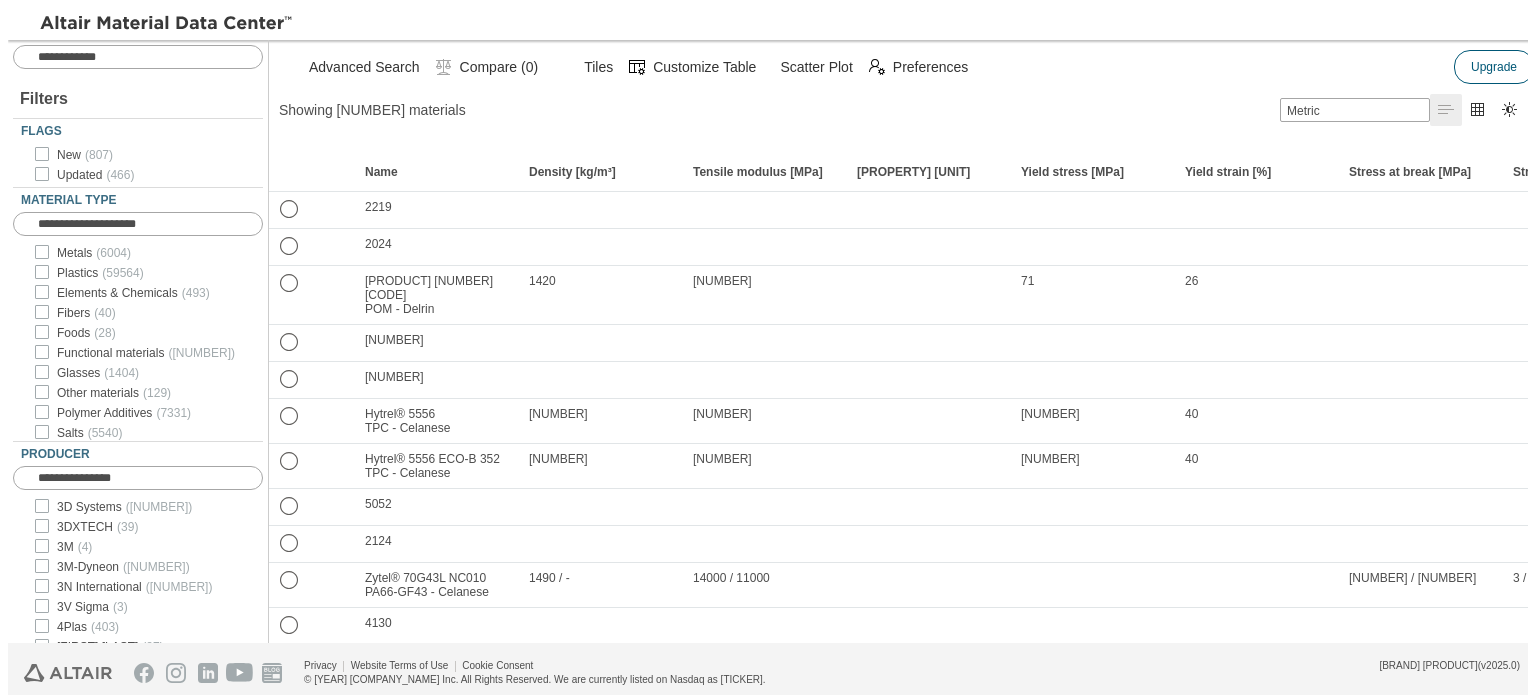 click on "Upgrade" at bounding box center [1494, 67] 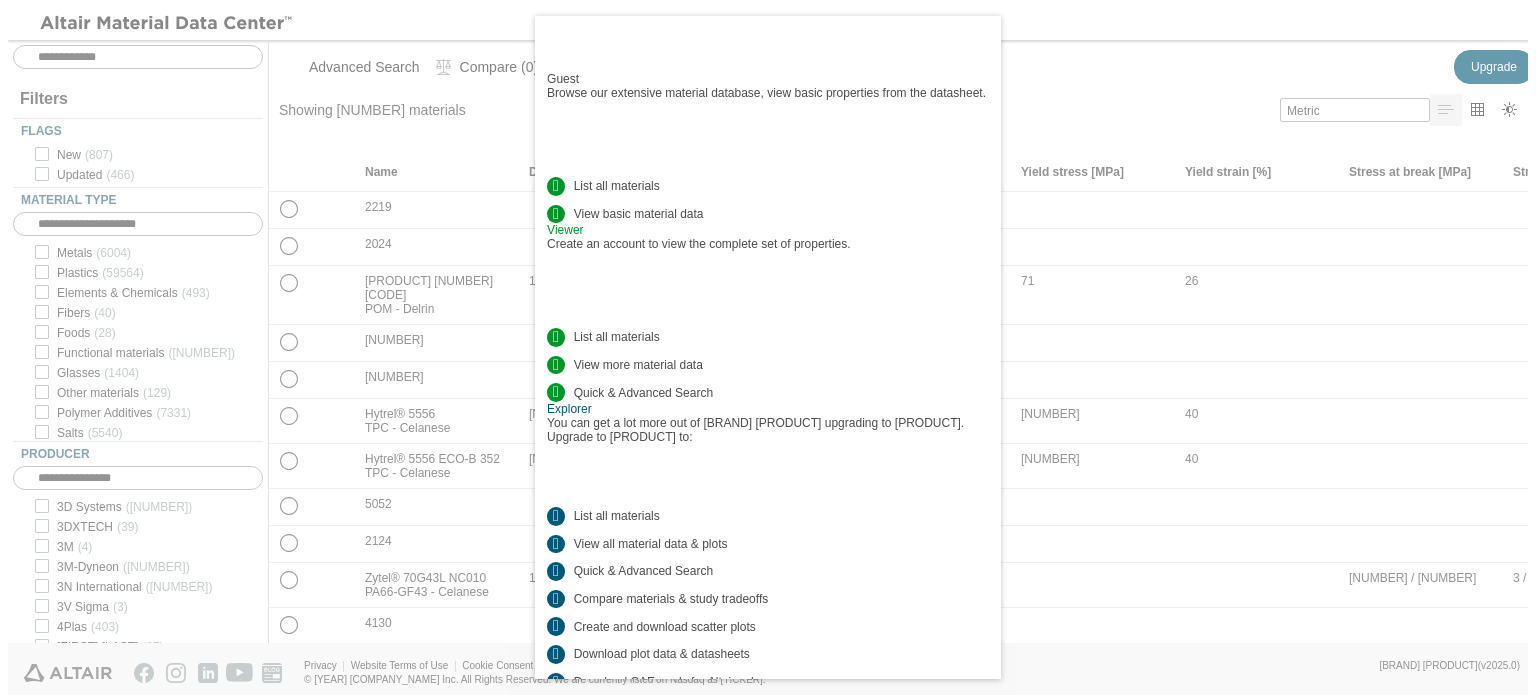 drag, startPoint x: 1100, startPoint y: 87, endPoint x: 1241, endPoint y: 91, distance: 141.05673 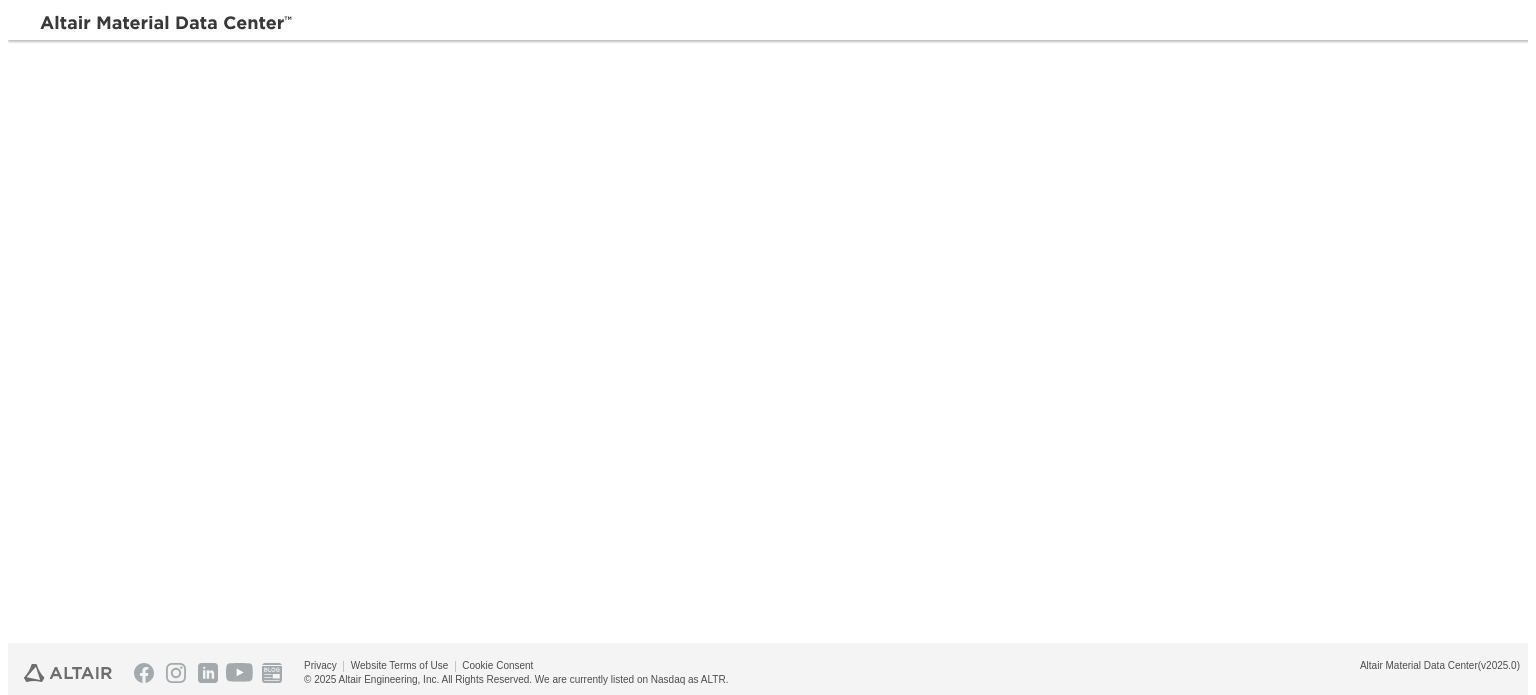 scroll, scrollTop: 0, scrollLeft: 0, axis: both 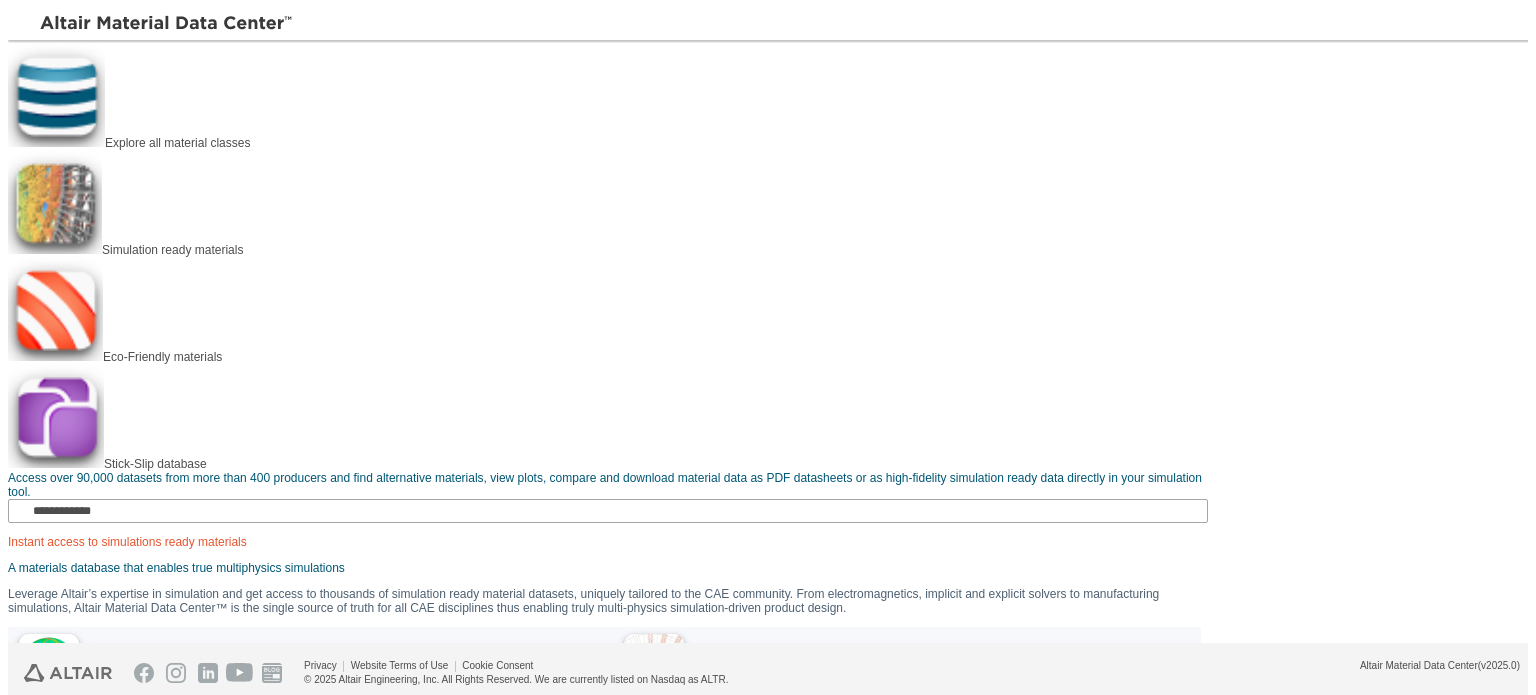 click at bounding box center [1521, 16] 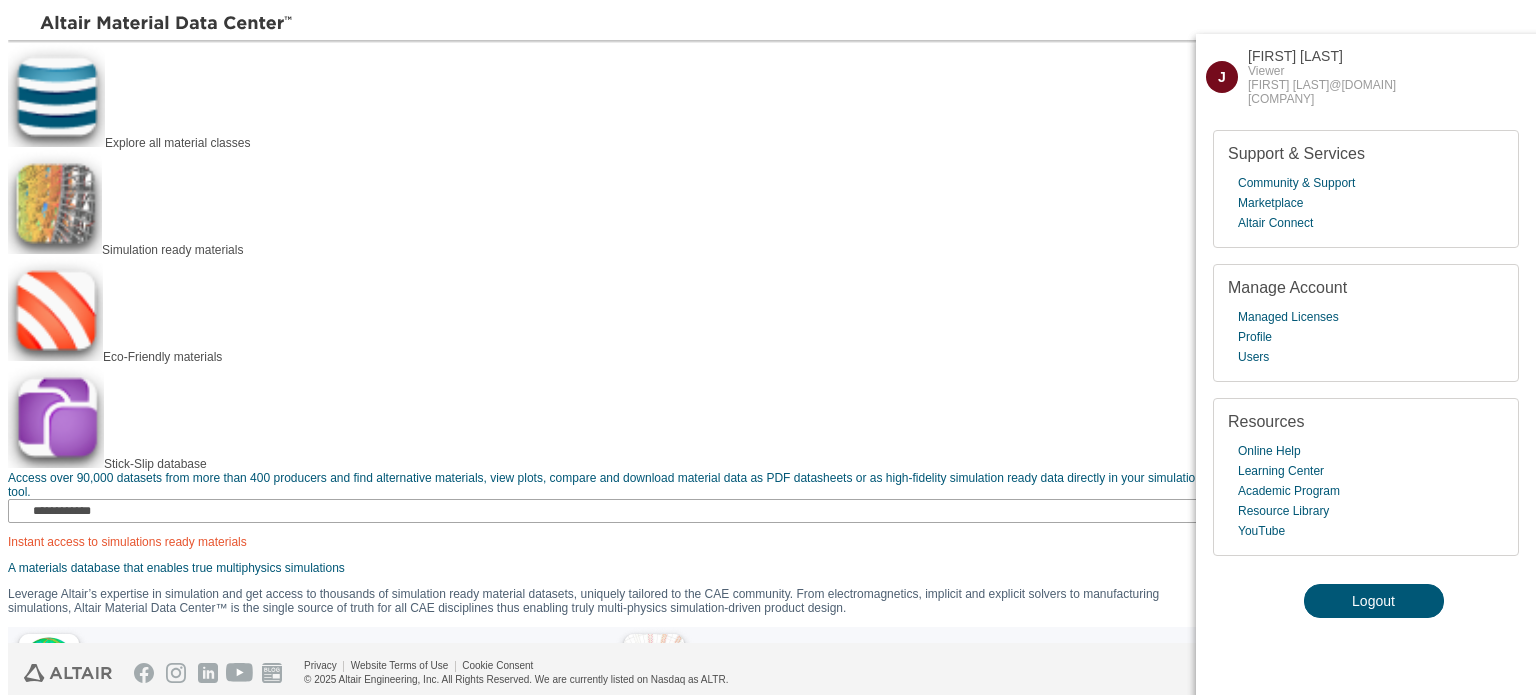 click at bounding box center (1508, 54) 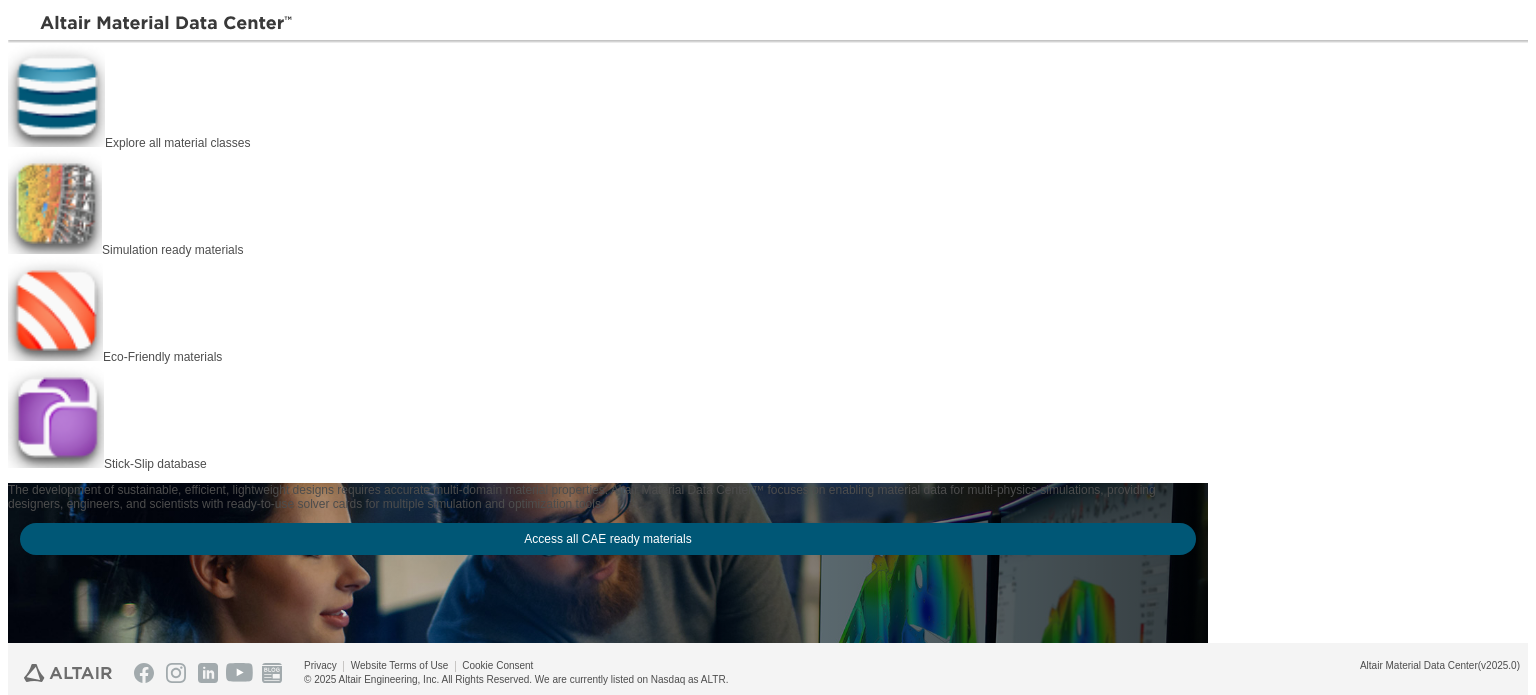 click at bounding box center [24, 24] 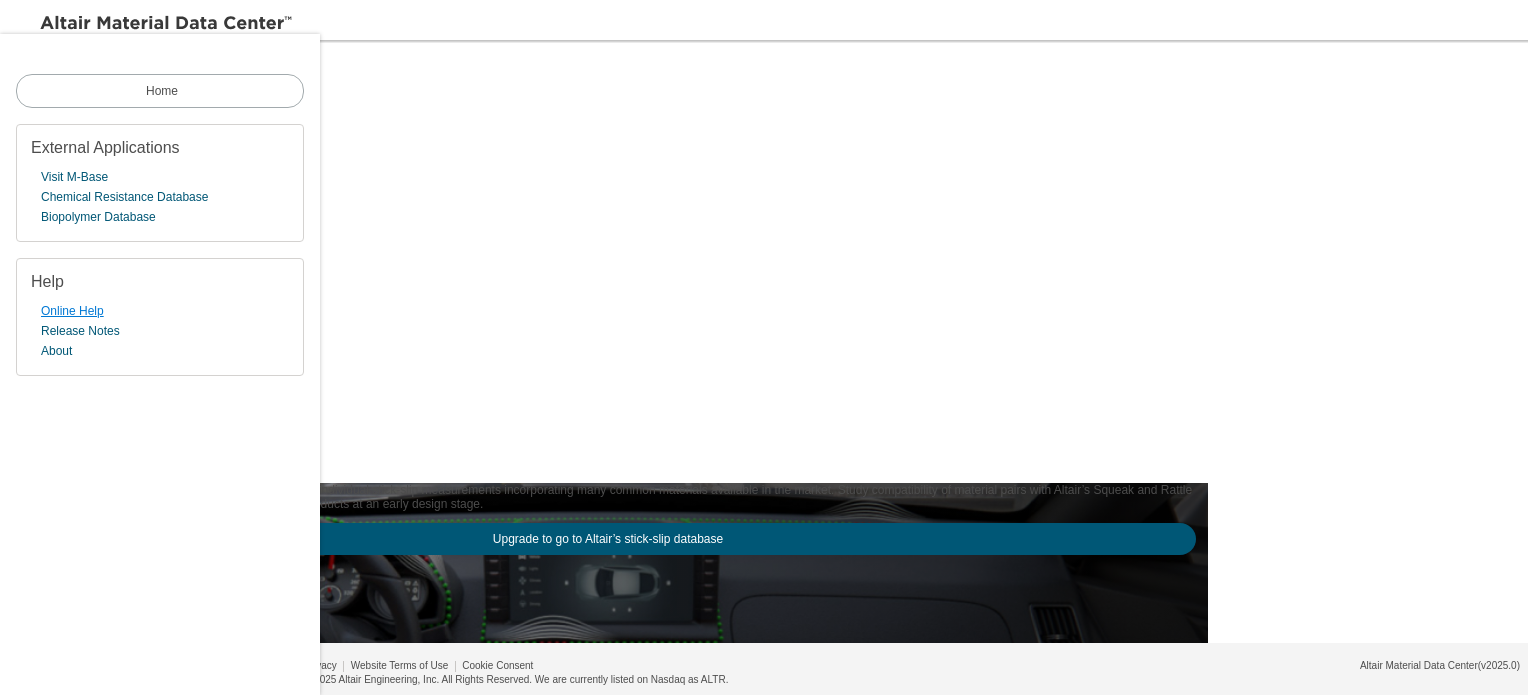 click on "Online Help" at bounding box center [72, 311] 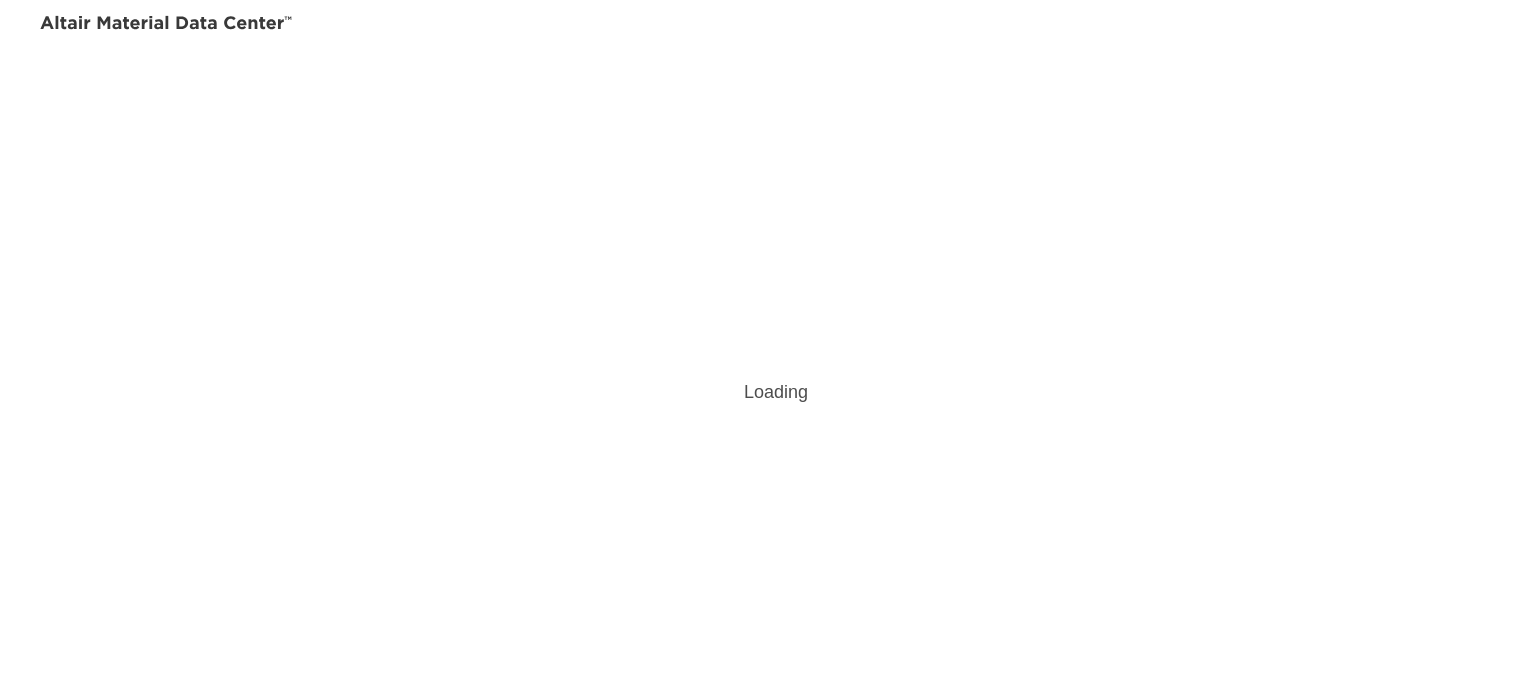 scroll, scrollTop: 0, scrollLeft: 0, axis: both 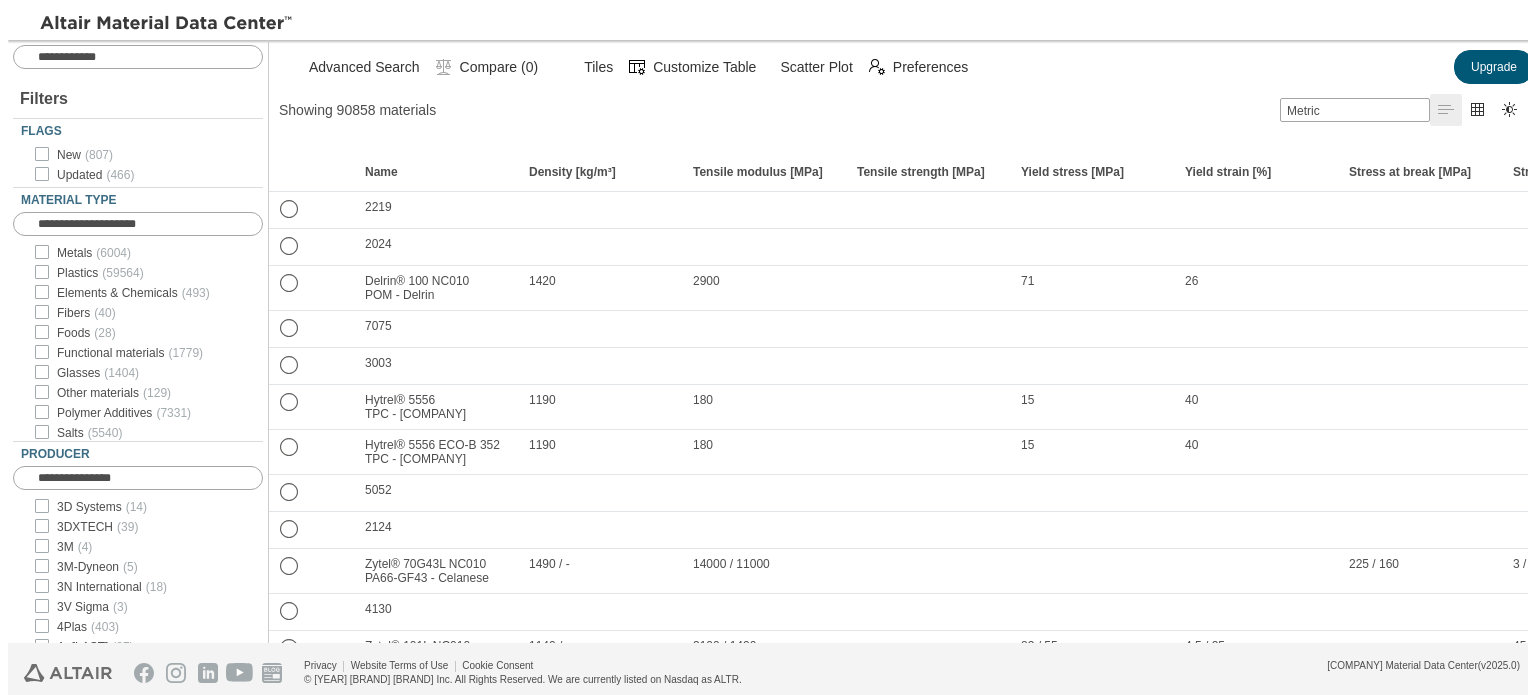 click at bounding box center (1521, 16) 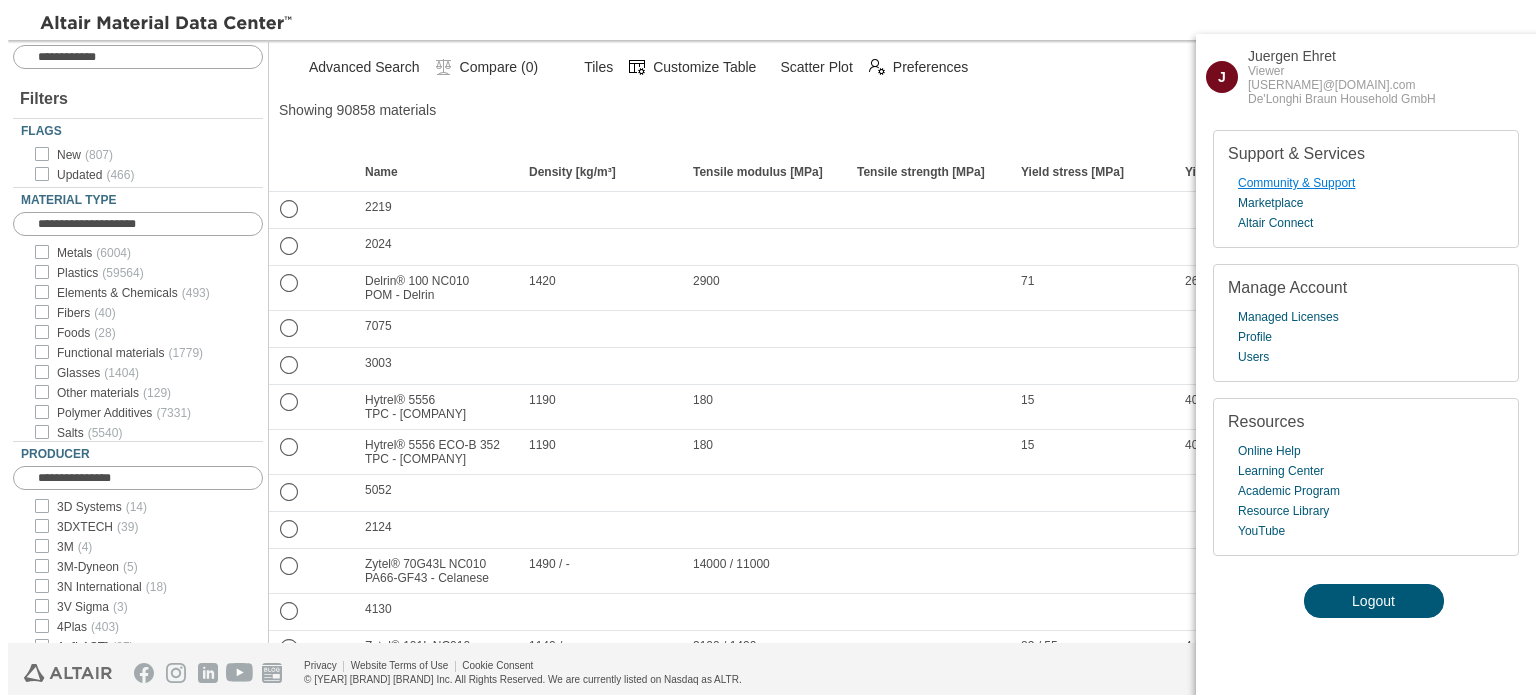 click on "Community & Support" at bounding box center (1296, 183) 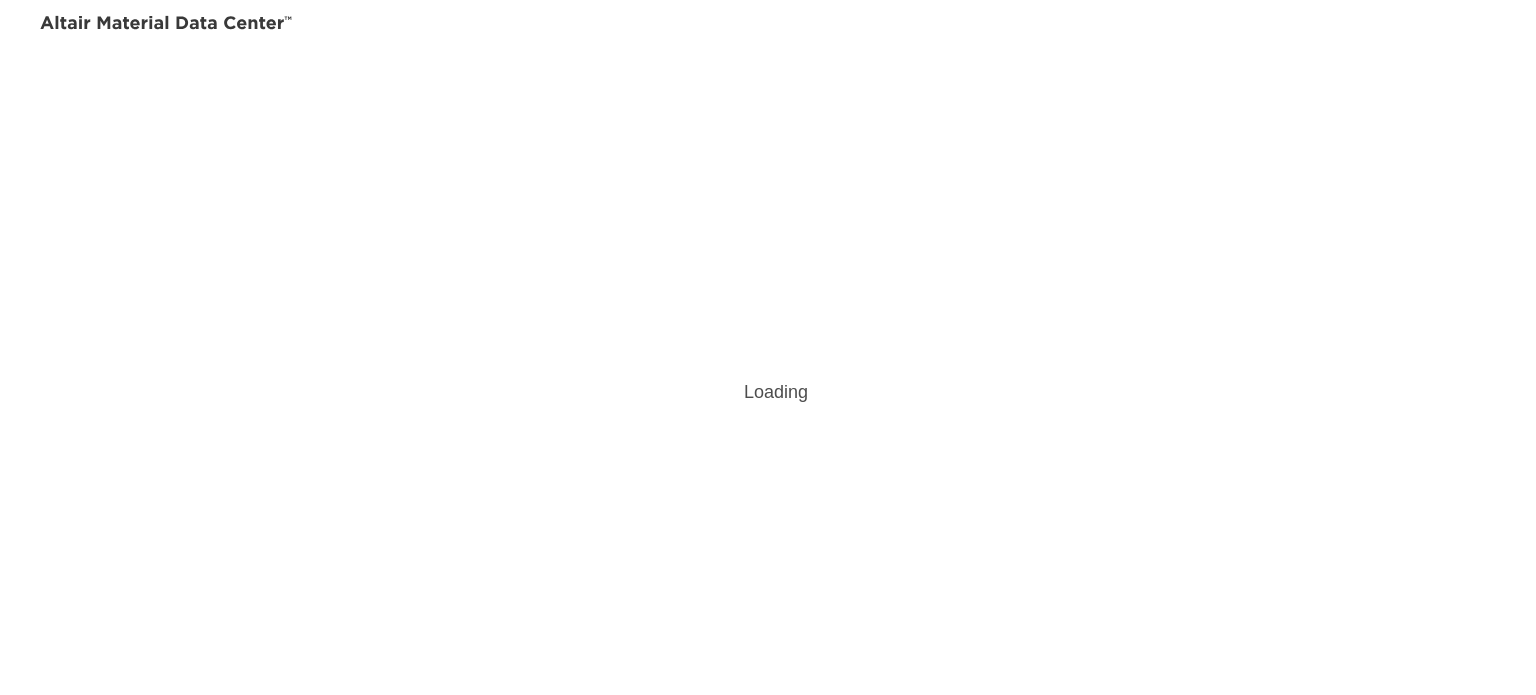 scroll, scrollTop: 0, scrollLeft: 0, axis: both 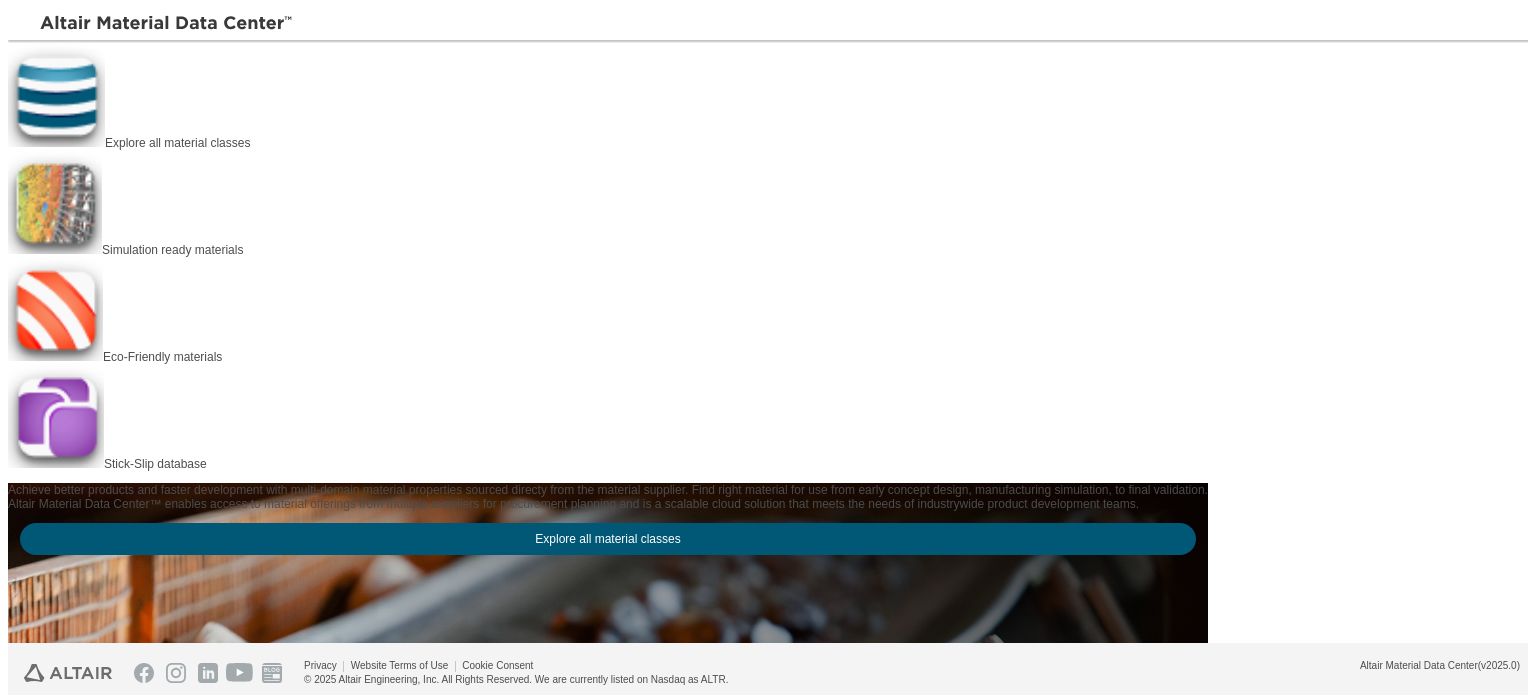 click at bounding box center [1521, 16] 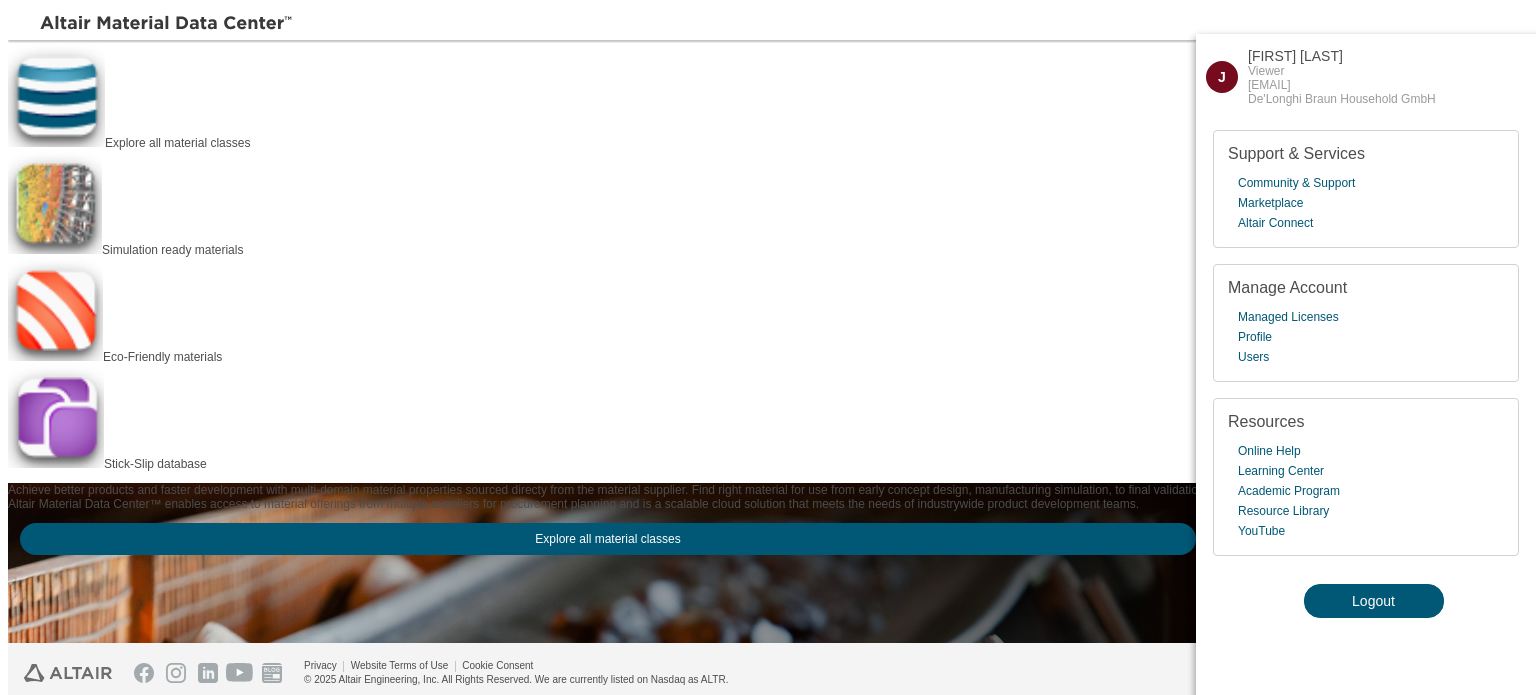 click on "Viewer" at bounding box center [1342, 71] 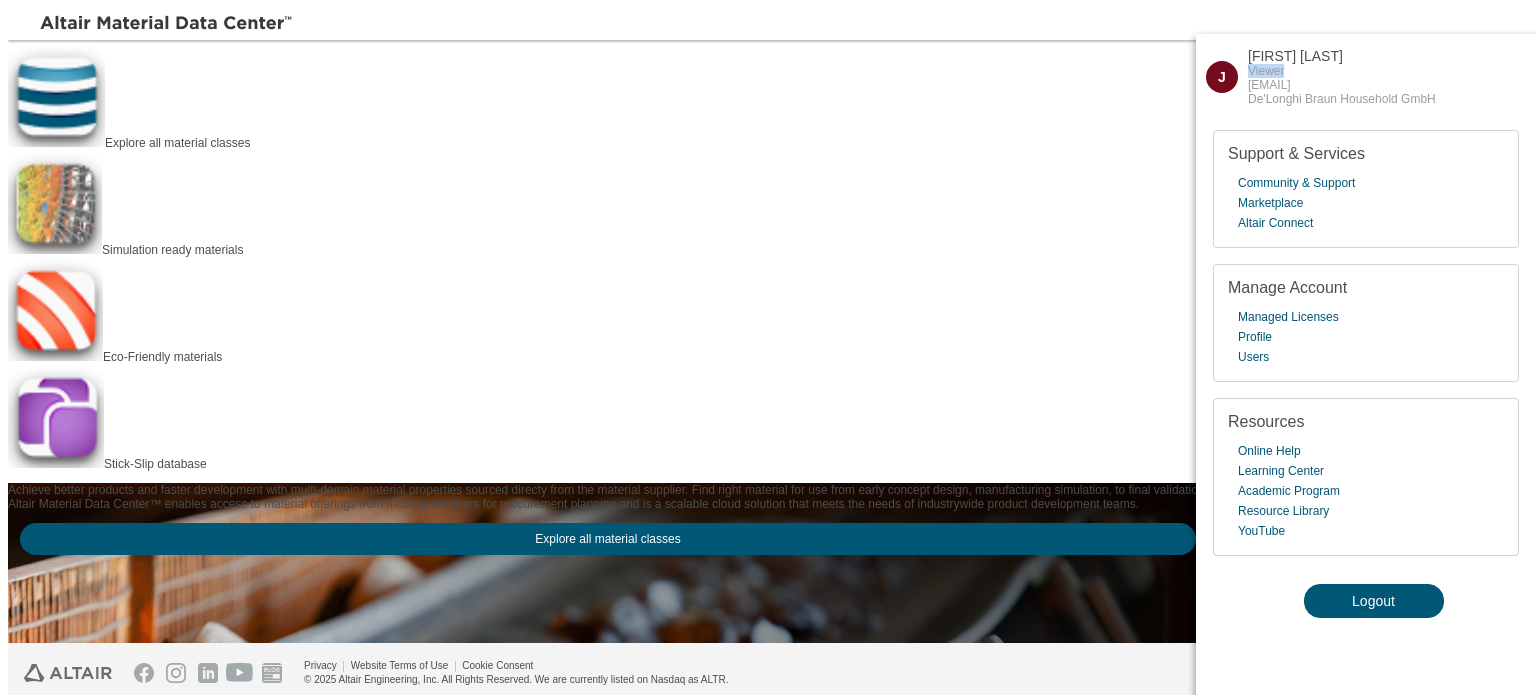 click on "Viewer" at bounding box center [1342, 71] 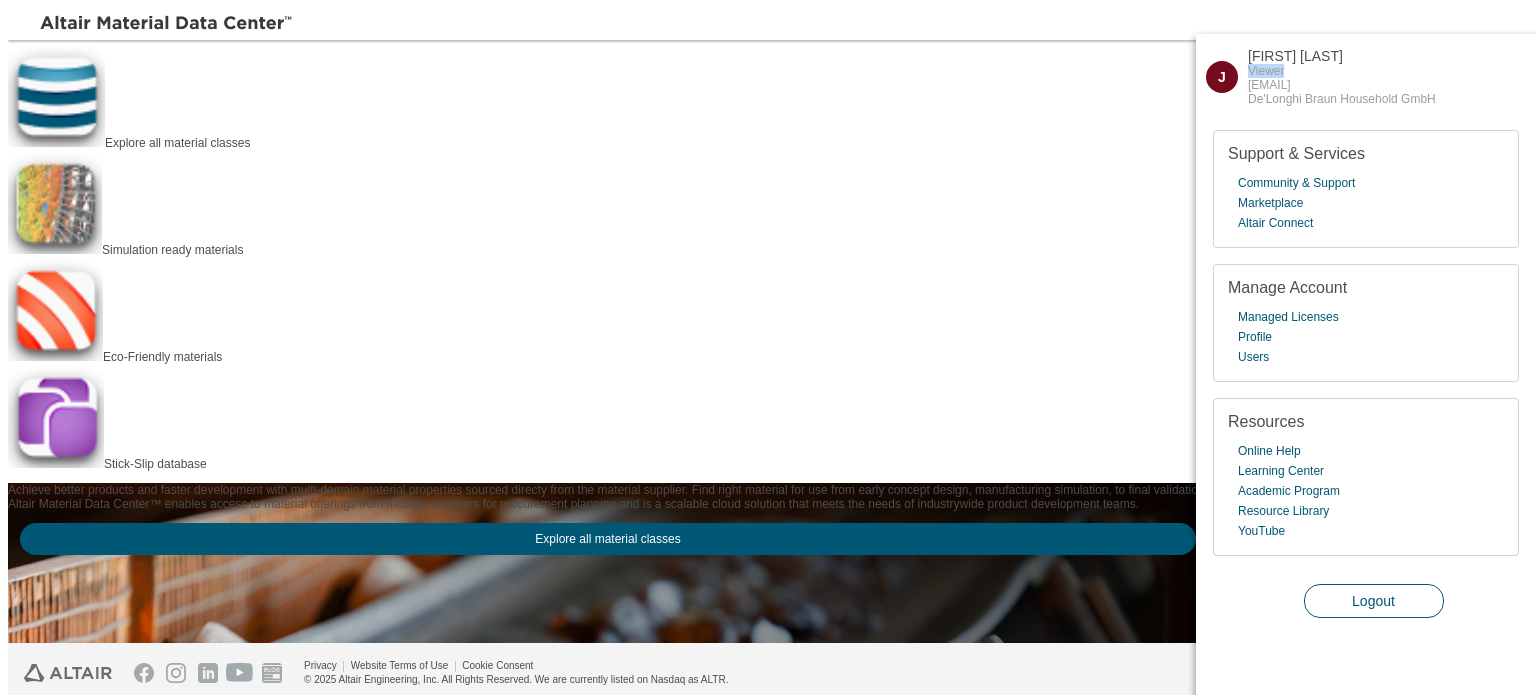 click on "Logout" at bounding box center (1374, 601) 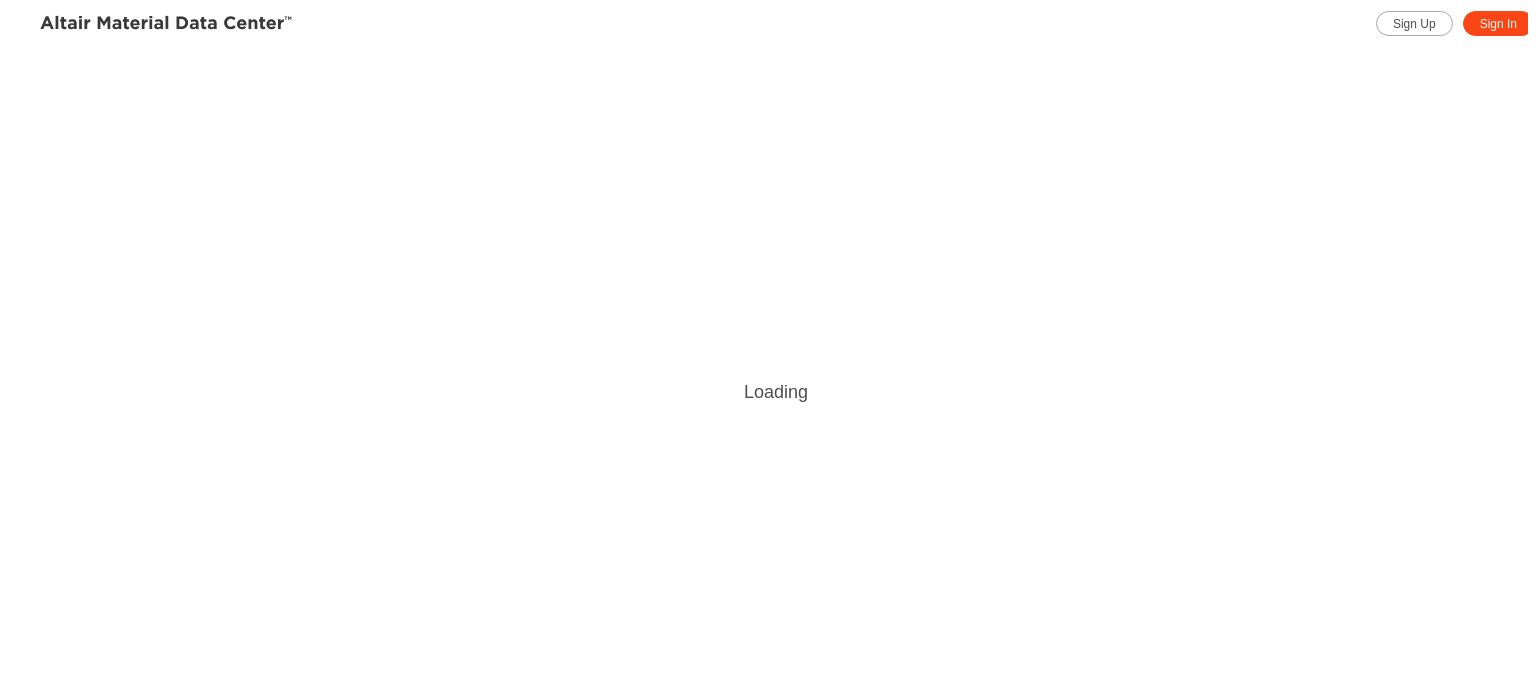 scroll, scrollTop: 0, scrollLeft: 0, axis: both 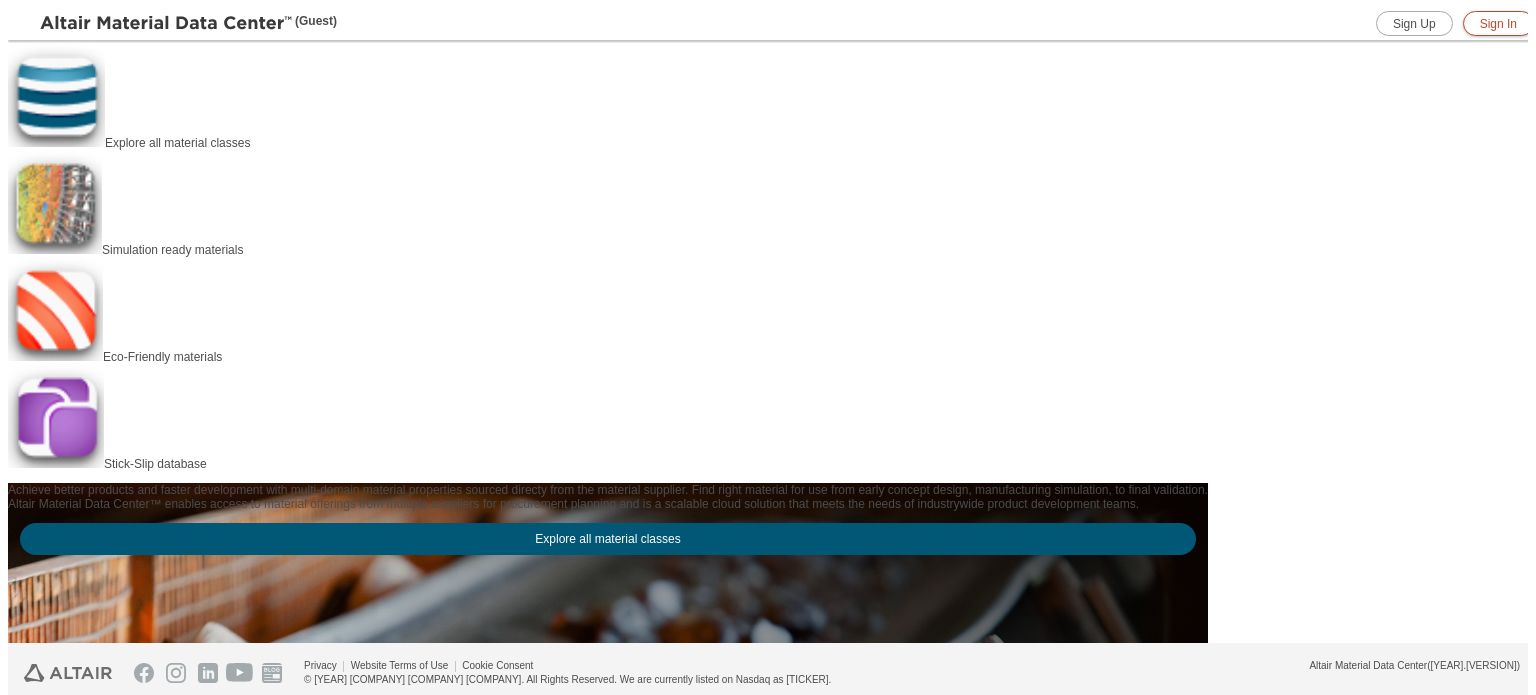 click on "Sign In" at bounding box center [1498, 23] 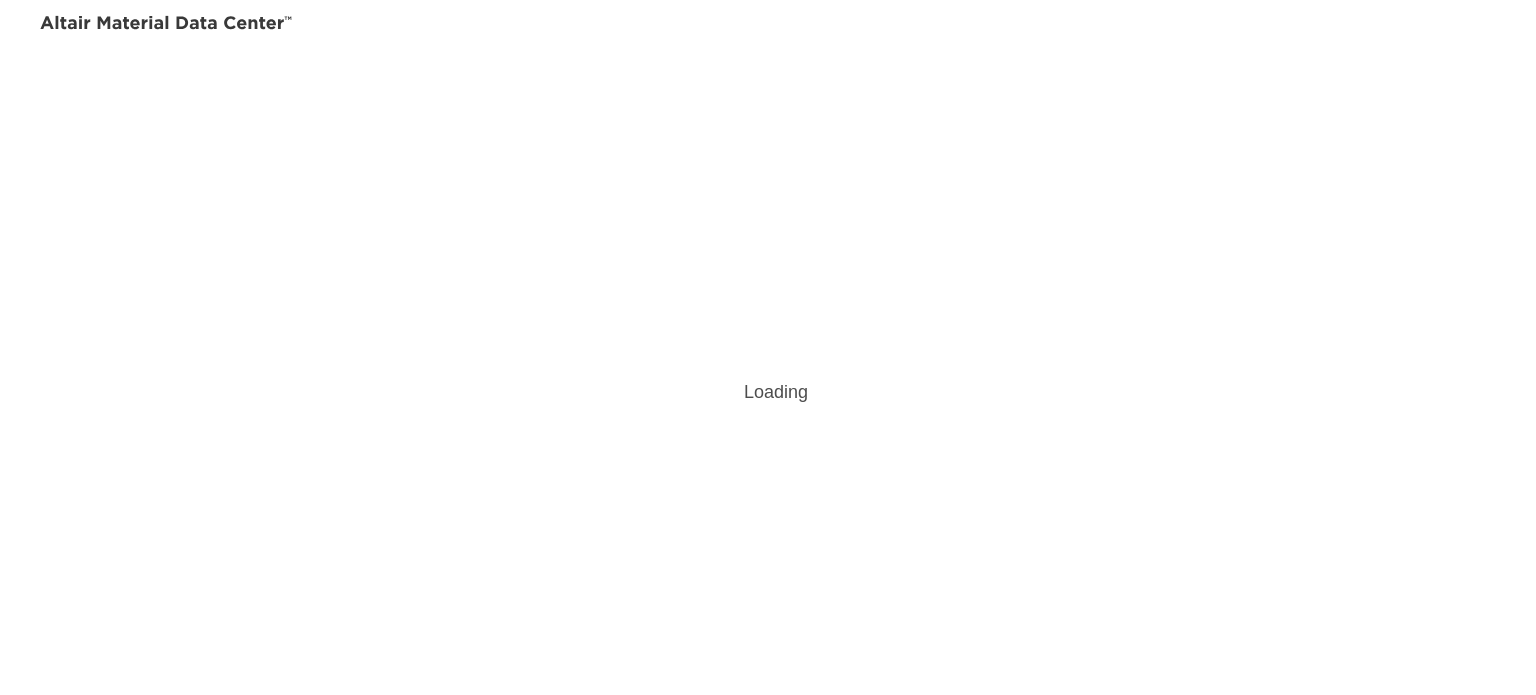 scroll, scrollTop: 0, scrollLeft: 0, axis: both 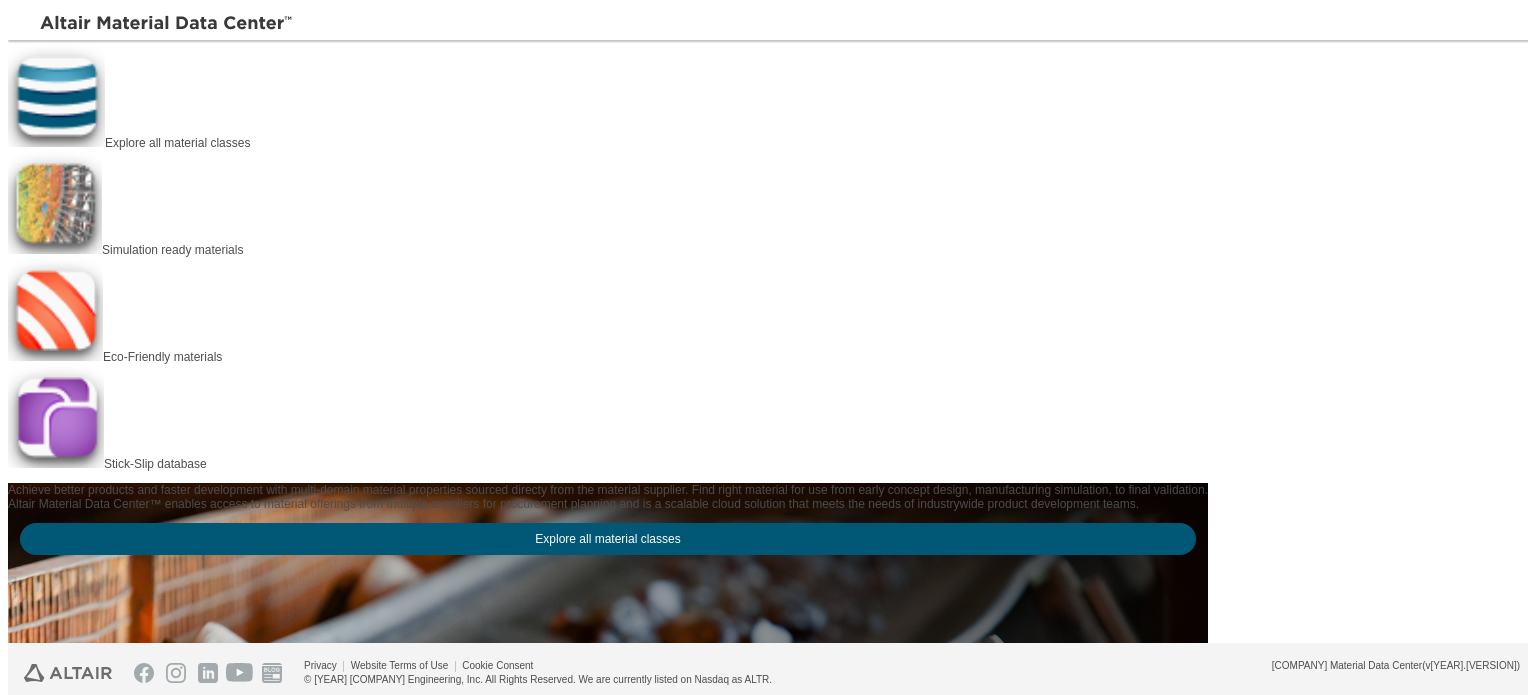click at bounding box center [1521, 16] 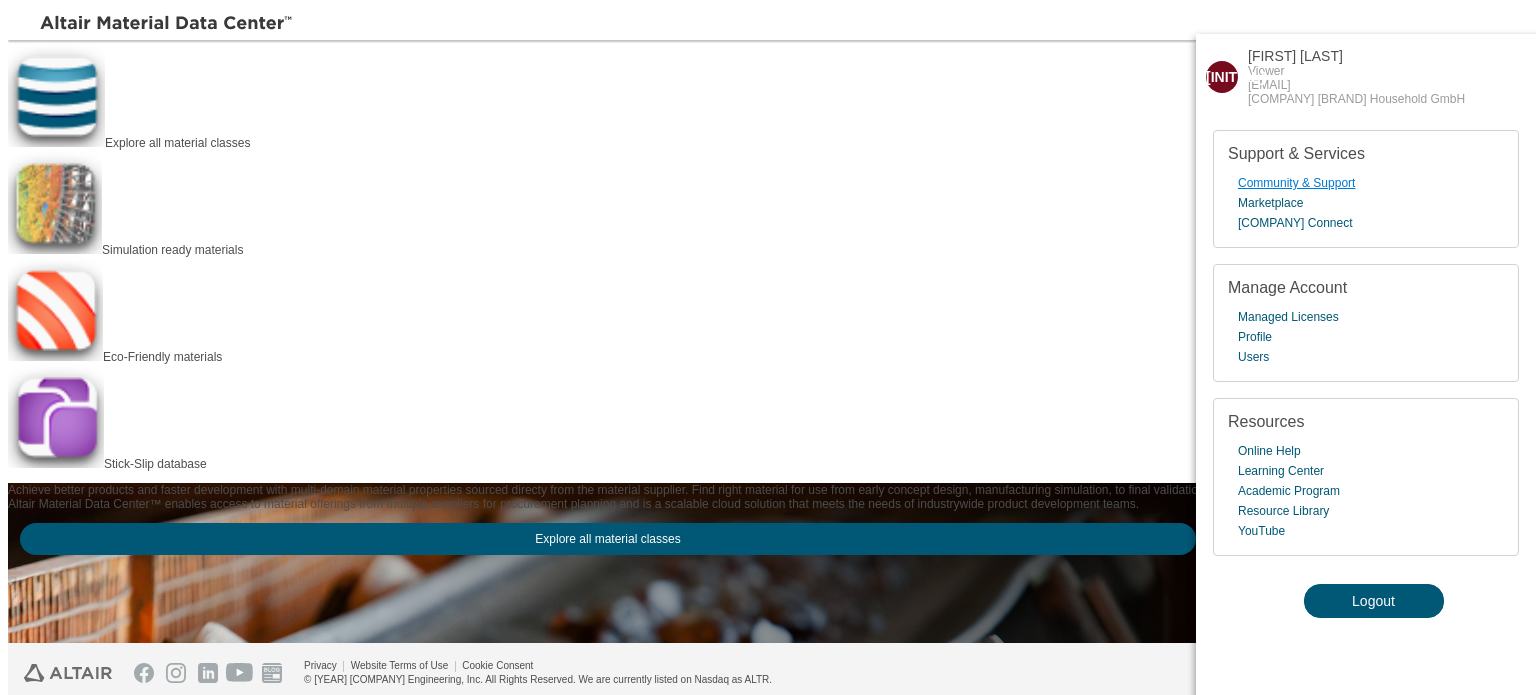 click on "Community & Support" at bounding box center (1296, 183) 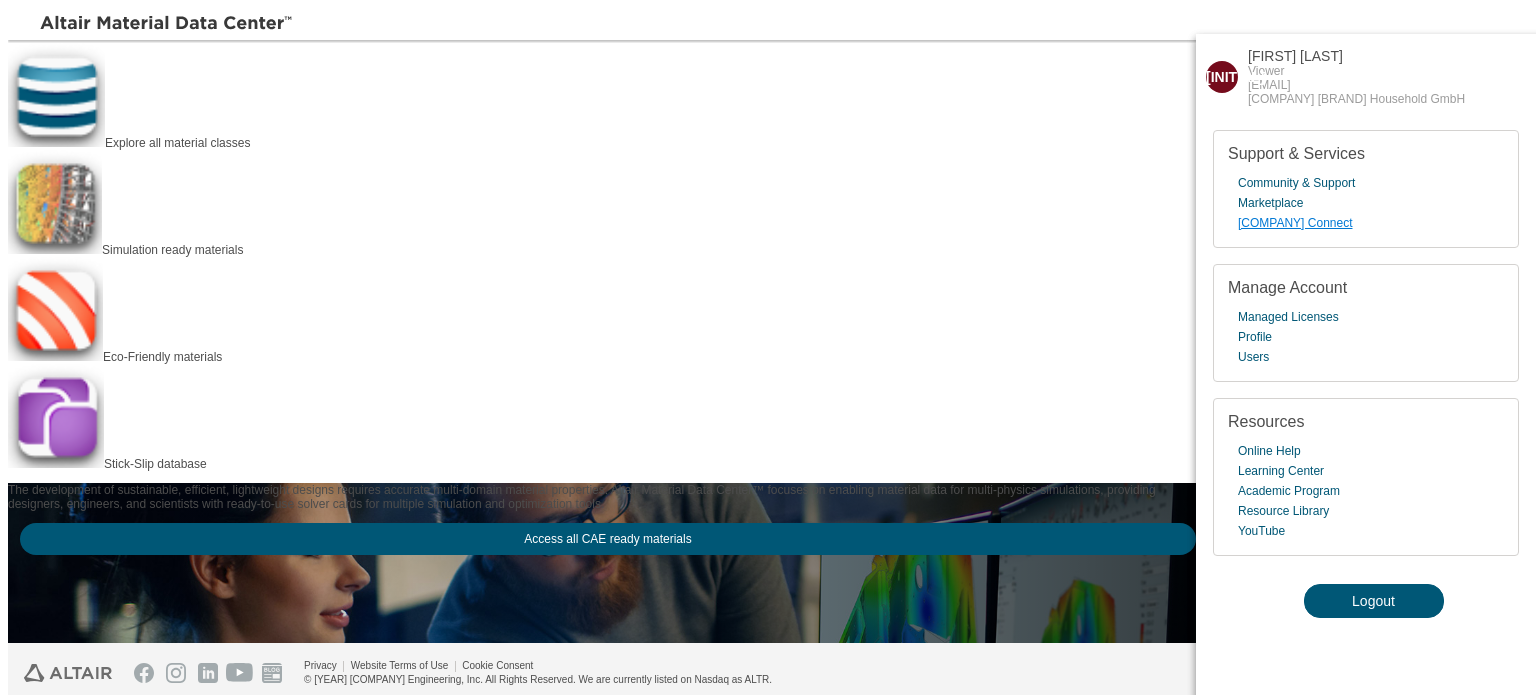 click on "Altair Connect" at bounding box center [1295, 223] 